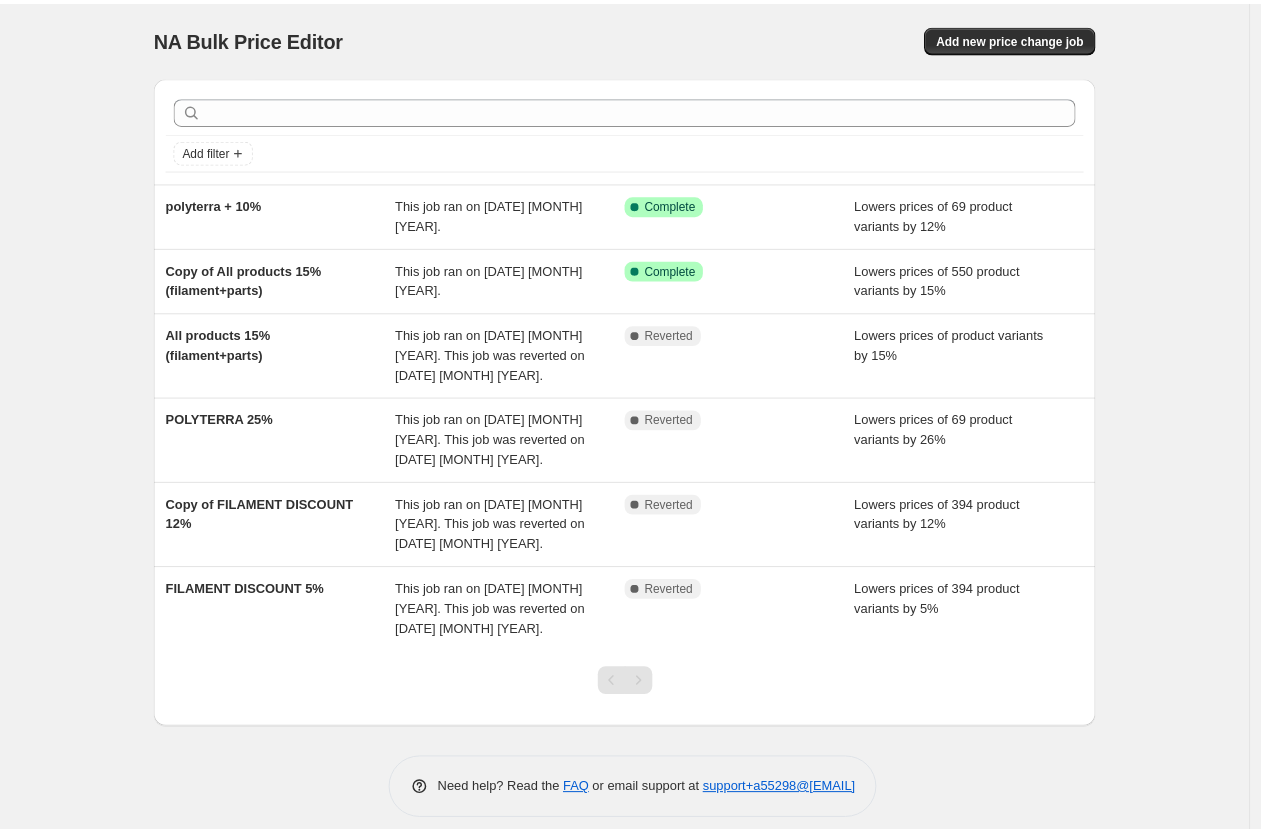 scroll, scrollTop: 0, scrollLeft: 0, axis: both 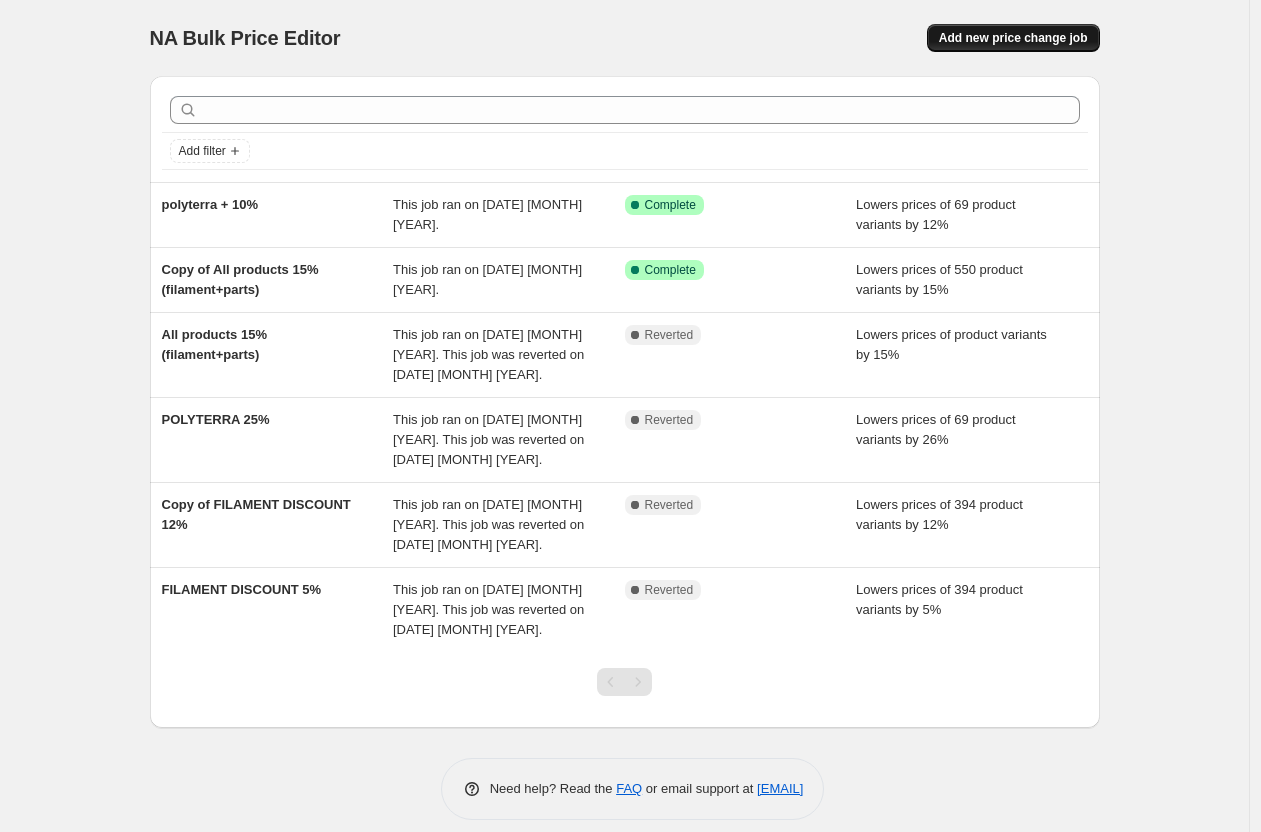 click on "Add new price change job" at bounding box center (1013, 38) 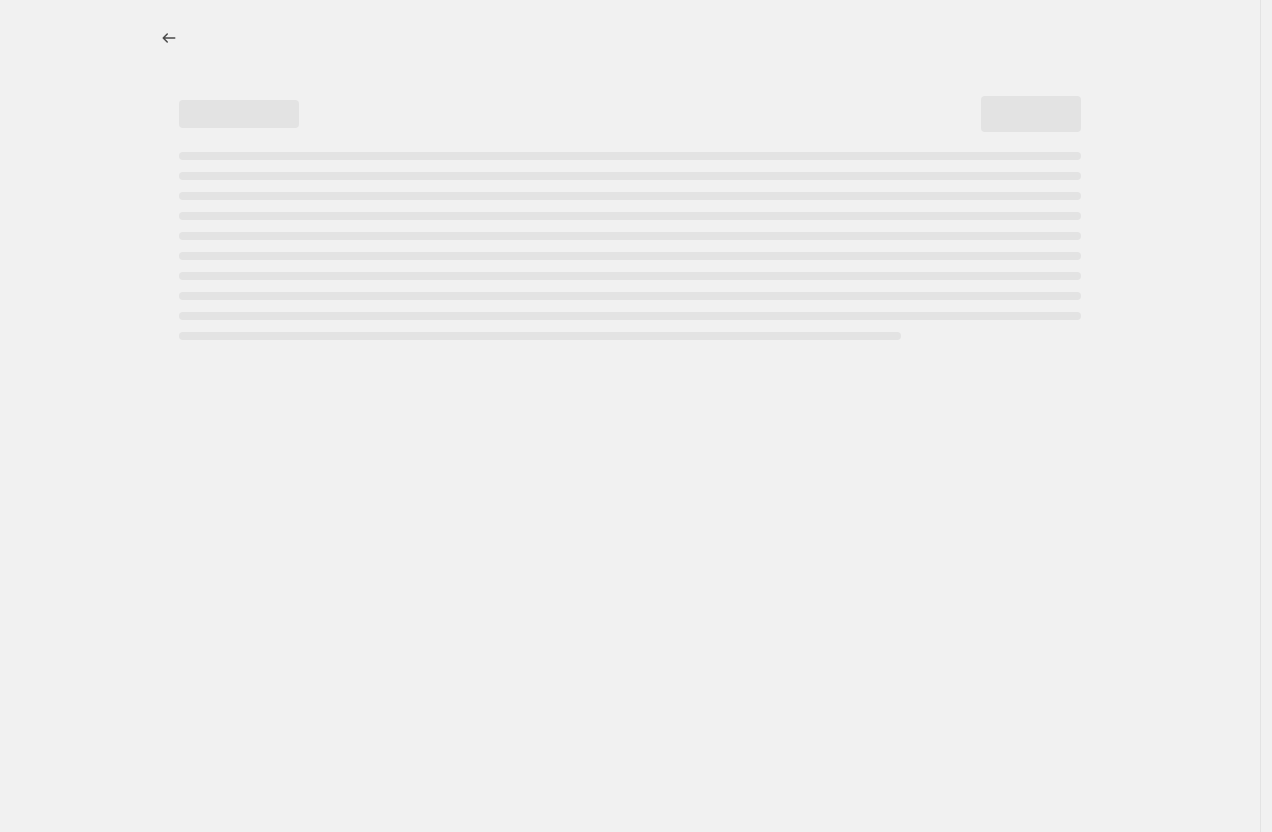 select on "percentage" 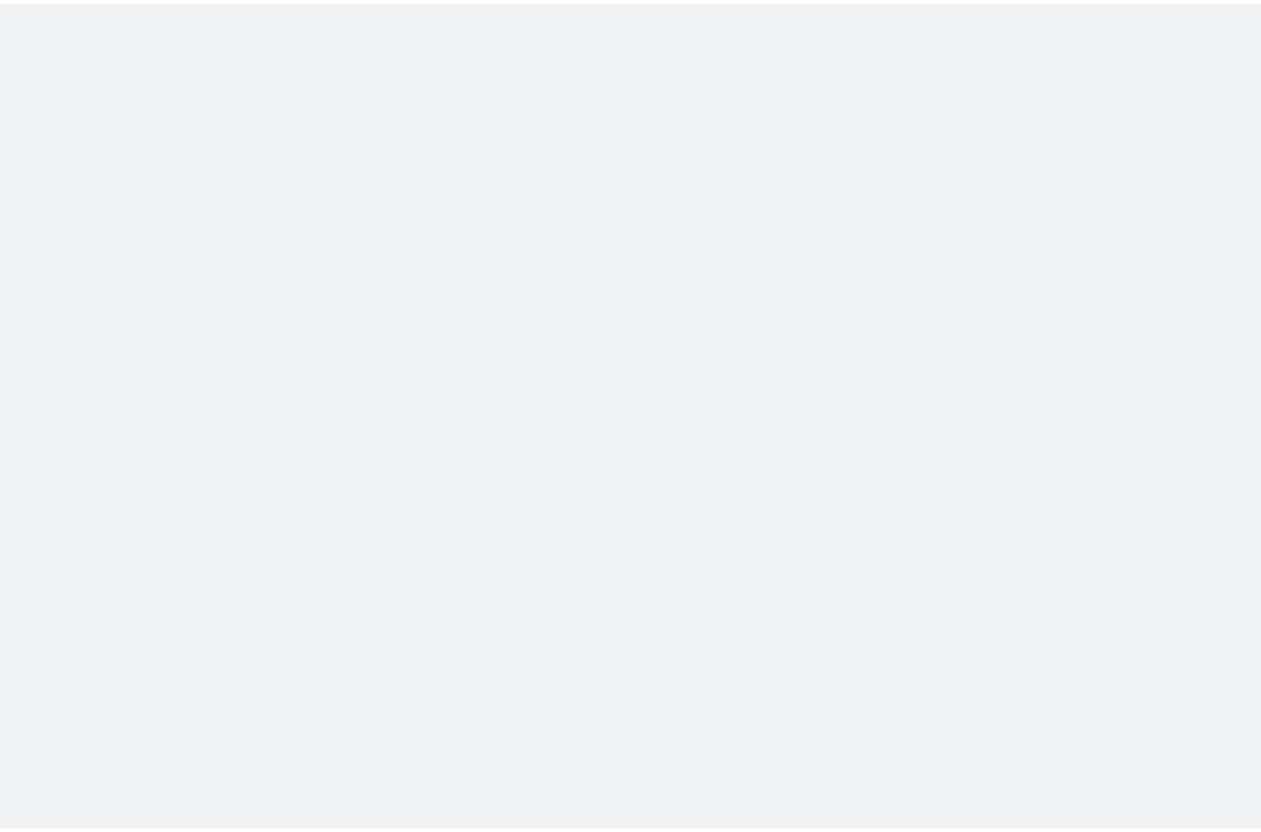 scroll, scrollTop: 0, scrollLeft: 0, axis: both 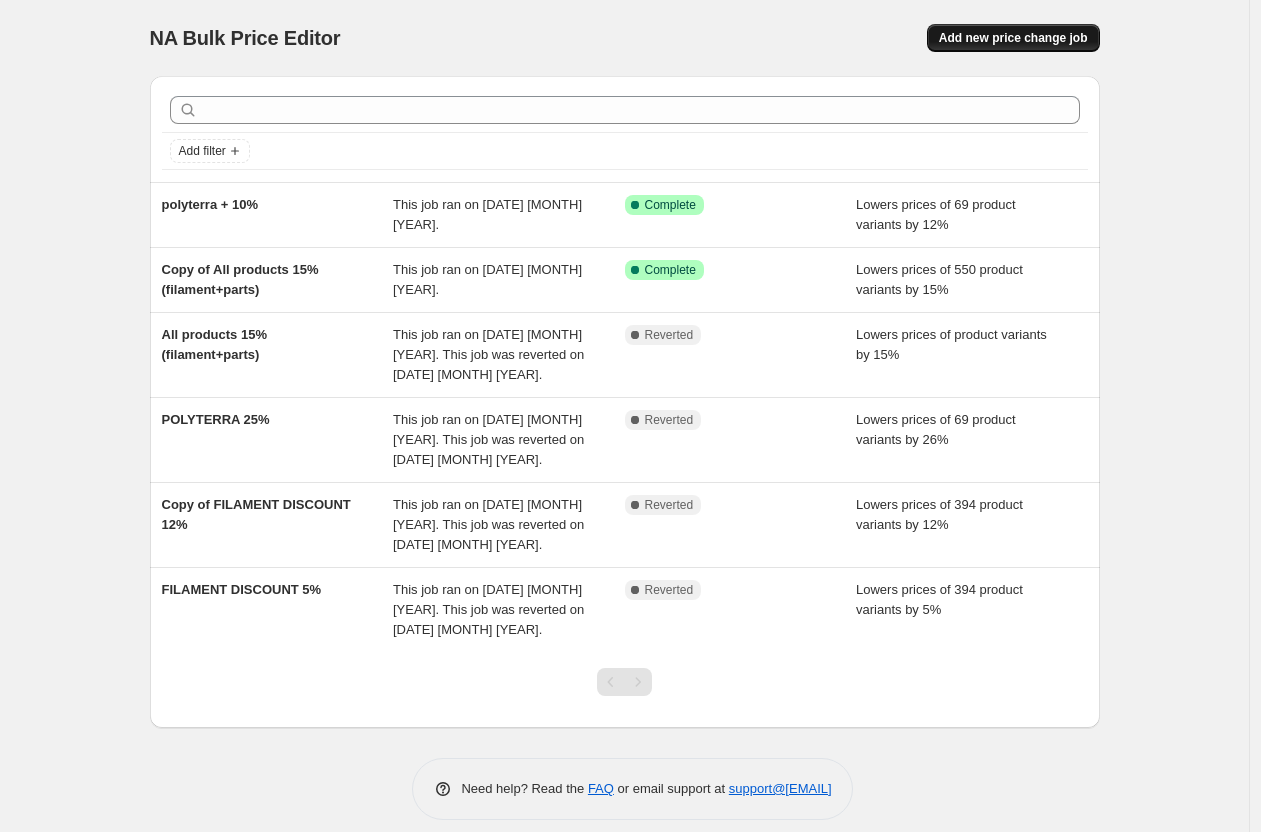 click on "Add new price change job" at bounding box center (1013, 38) 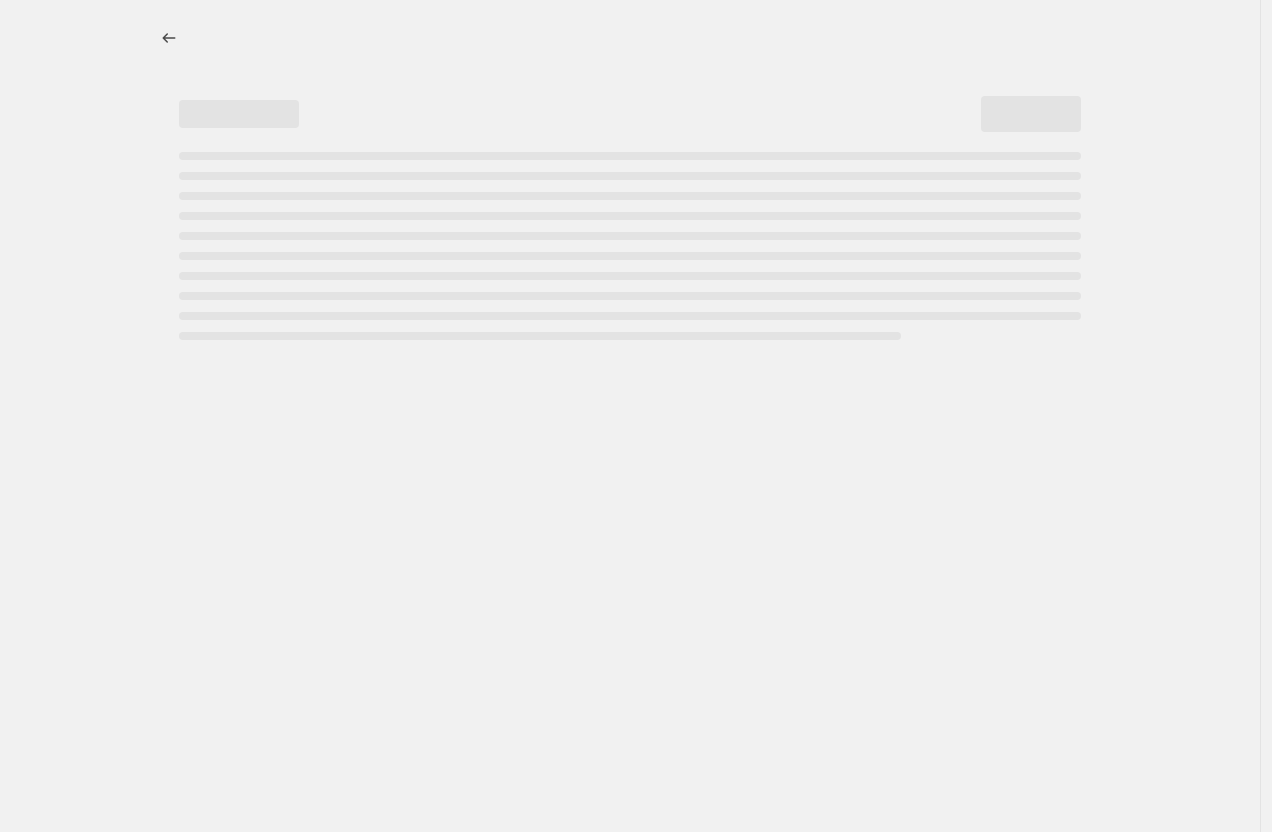 select on "percentage" 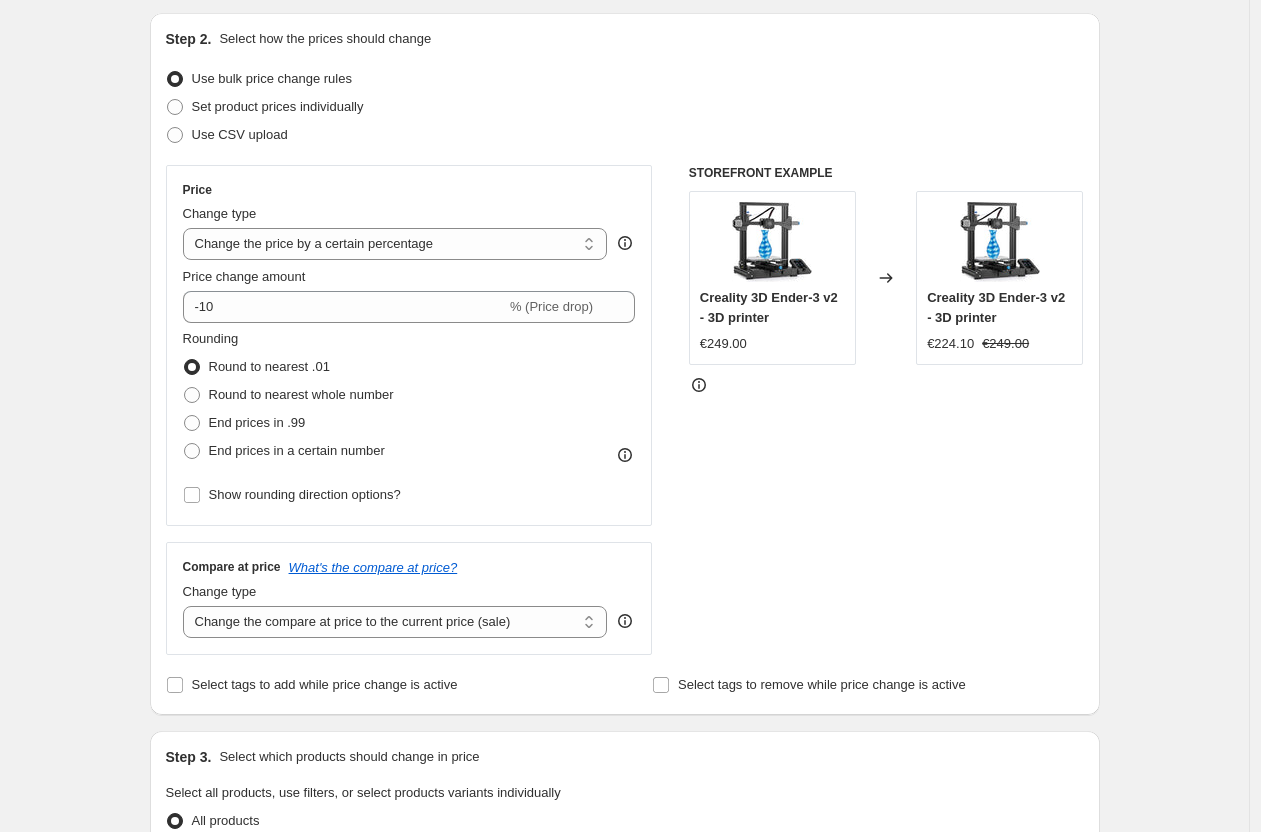 scroll, scrollTop: 297, scrollLeft: 0, axis: vertical 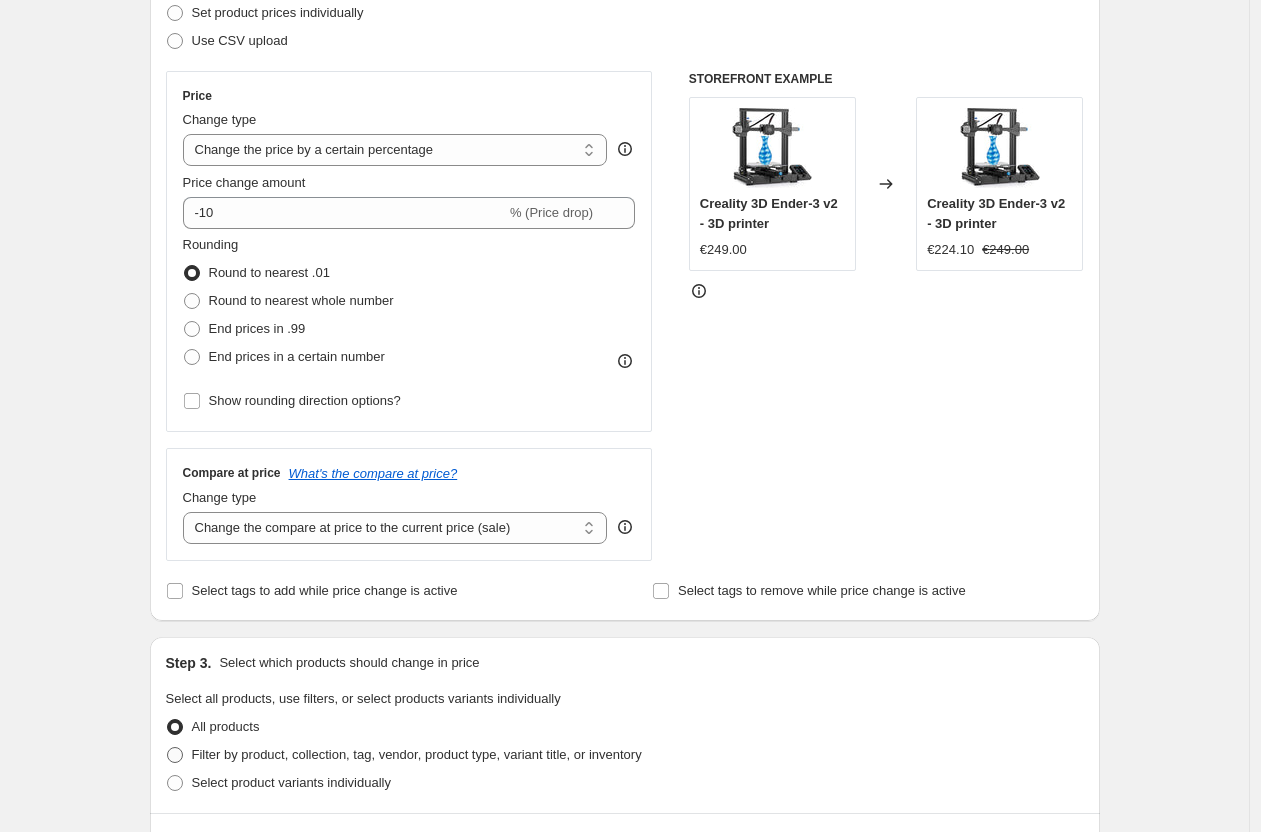 click on "Filter by product, collection, tag, vendor, product type, variant title, or inventory" at bounding box center [417, 754] 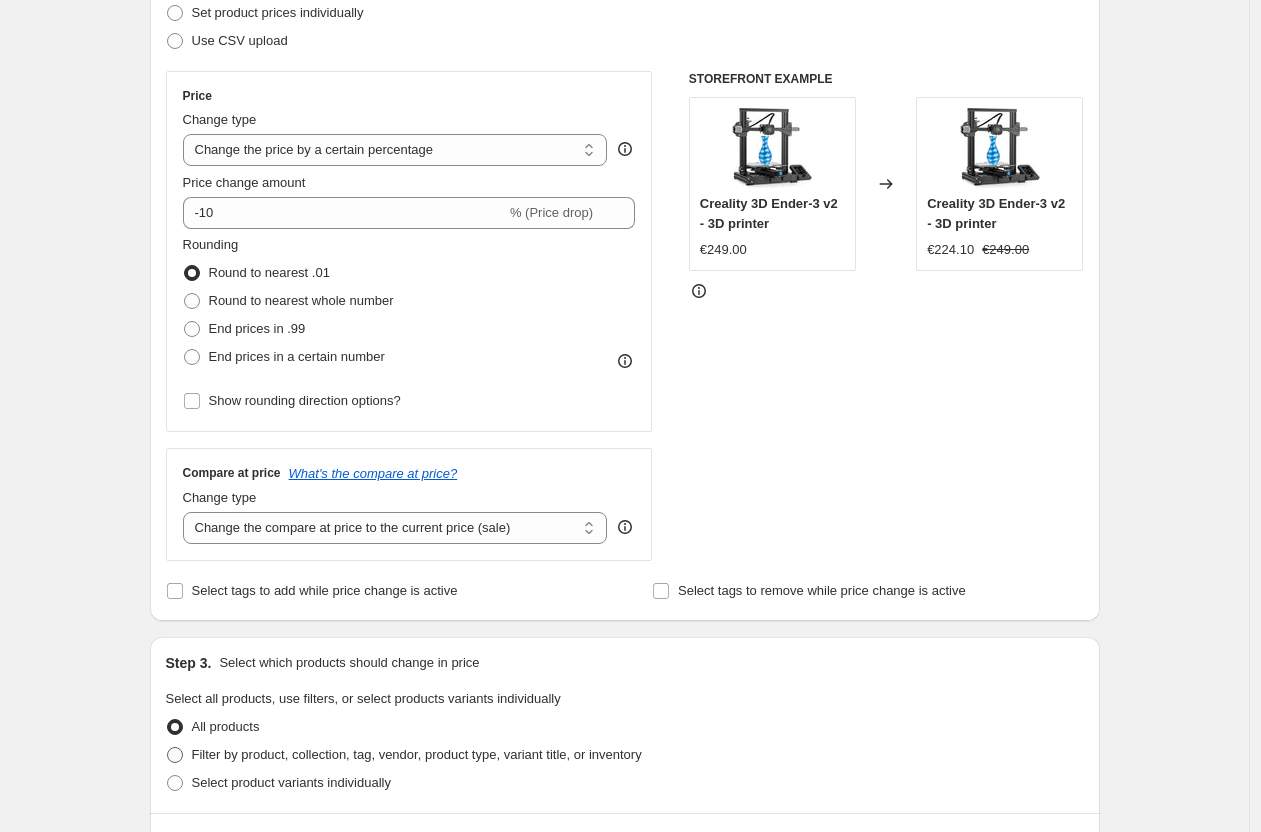 radio on "true" 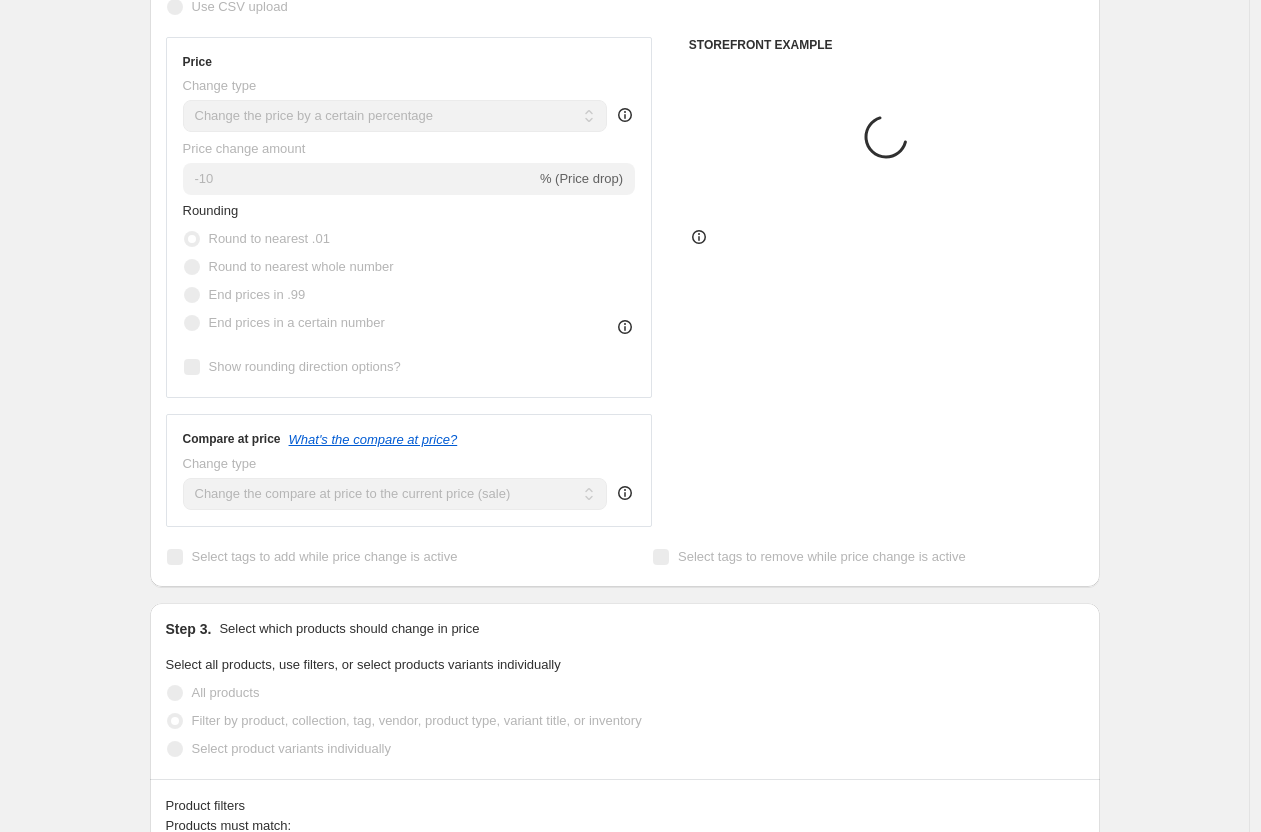 scroll, scrollTop: 499, scrollLeft: 0, axis: vertical 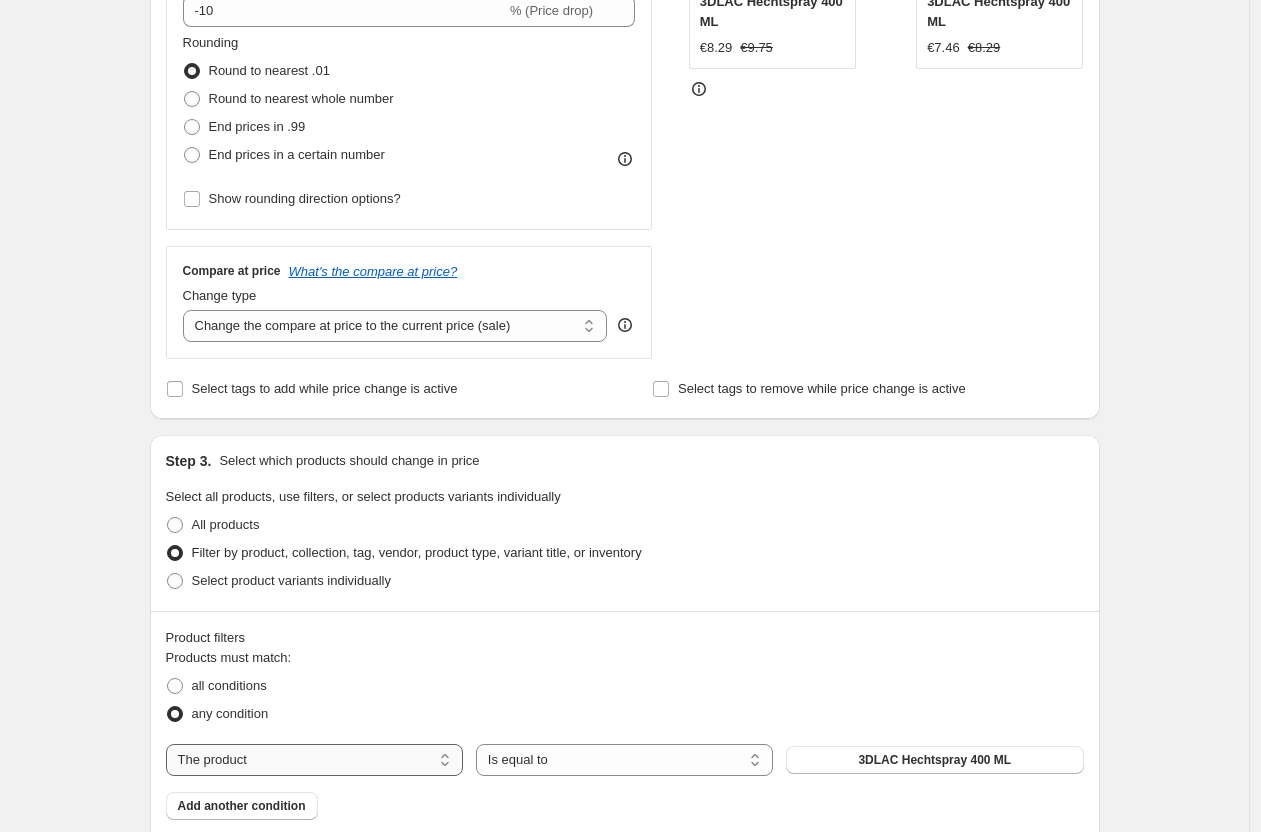 click on "The product The product's collection The product's tag The product's vendor The product's type The product's status The variant's title Inventory quantity" at bounding box center (314, 760) 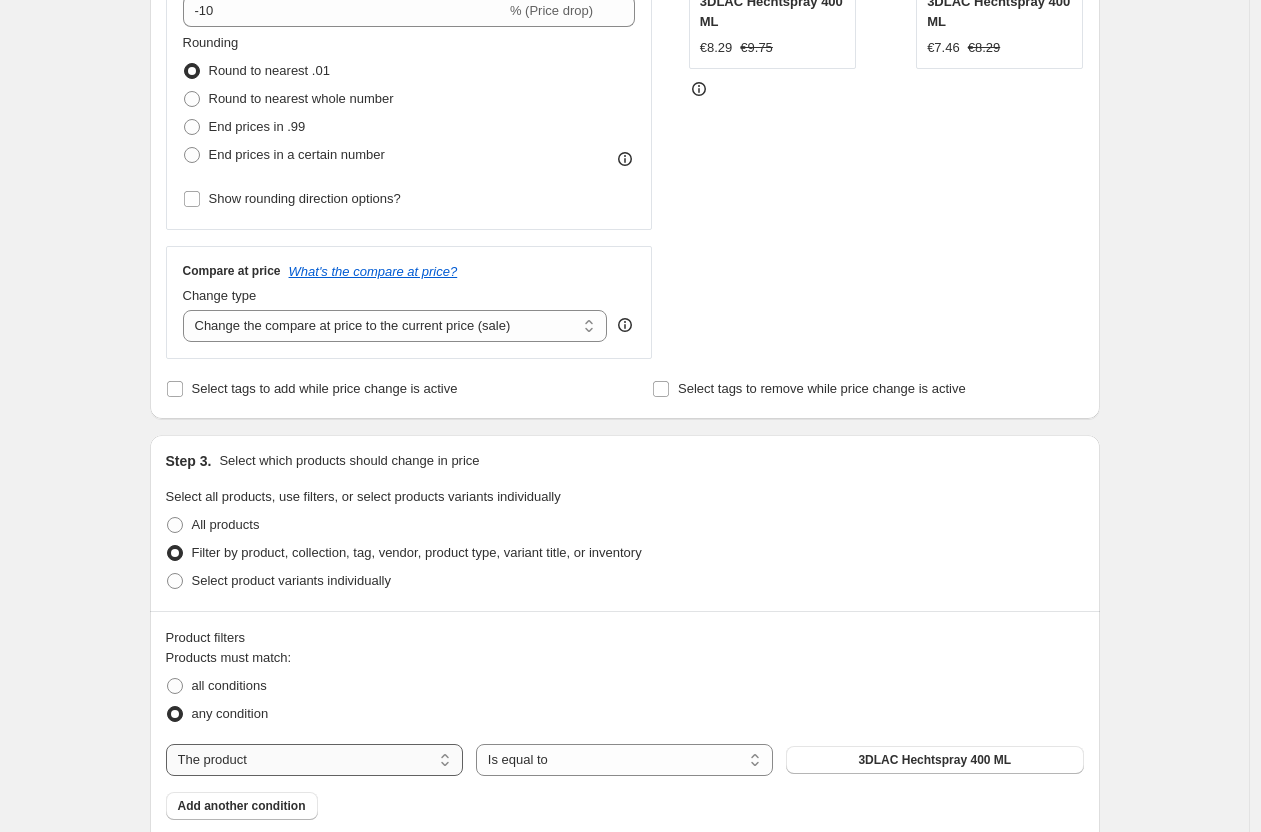 select on "collection" 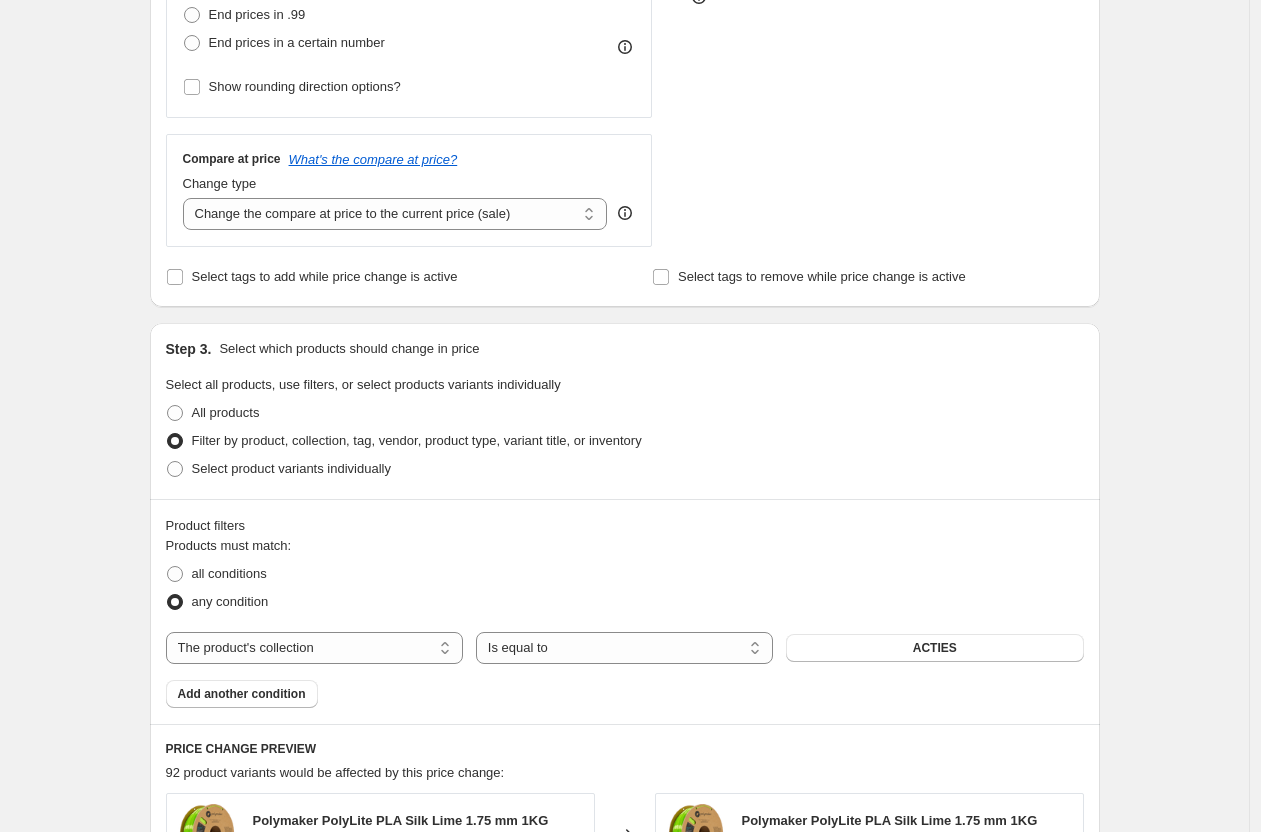 scroll, scrollTop: 668, scrollLeft: 0, axis: vertical 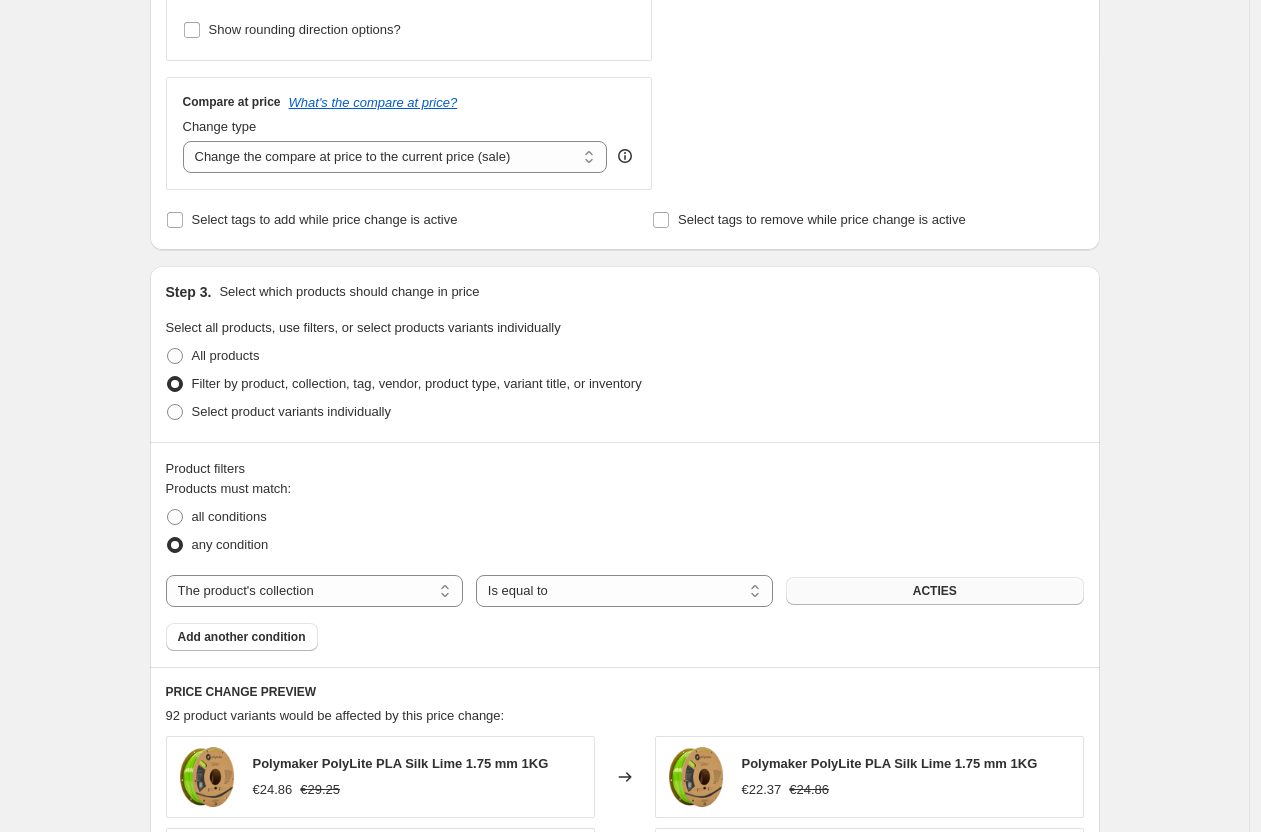 click on "ACTIES" at bounding box center [935, 591] 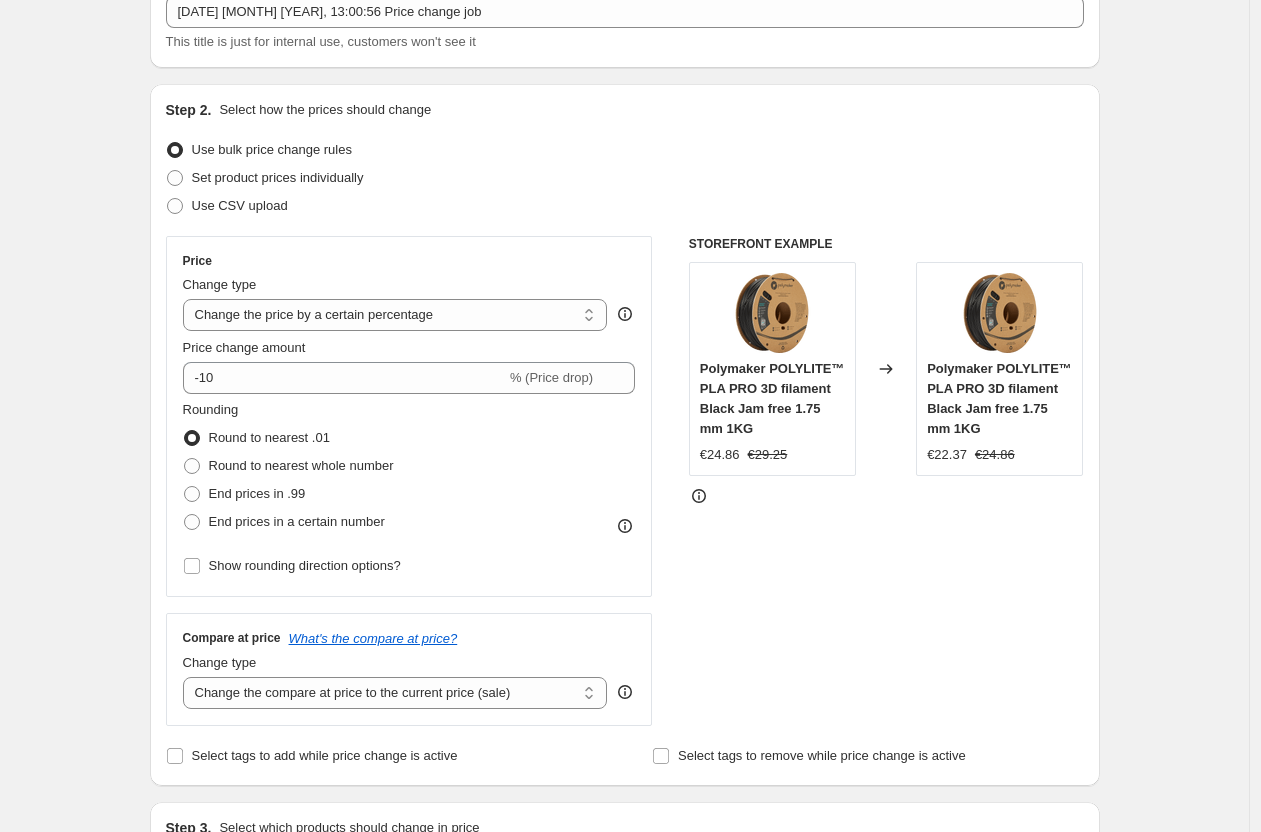 scroll, scrollTop: 0, scrollLeft: 0, axis: both 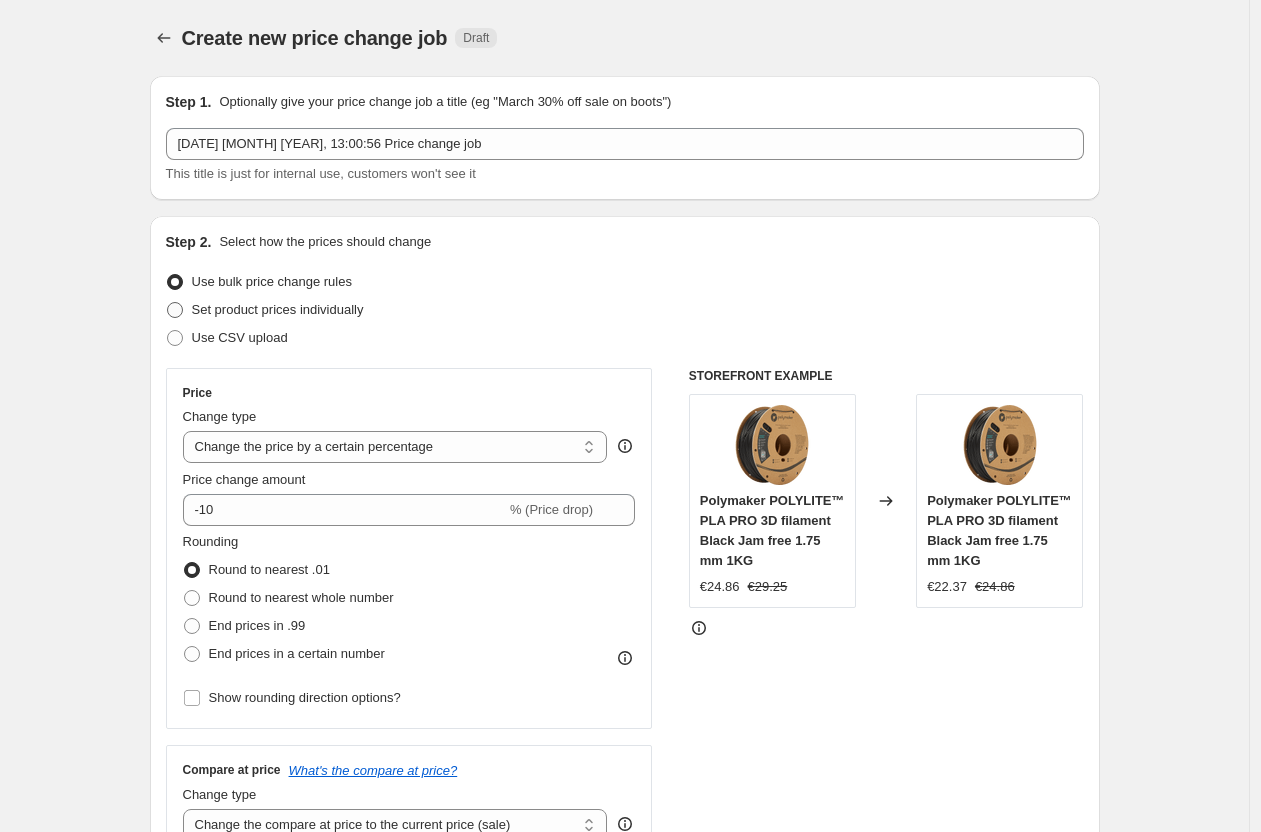 click on "Set product prices individually" at bounding box center [278, 309] 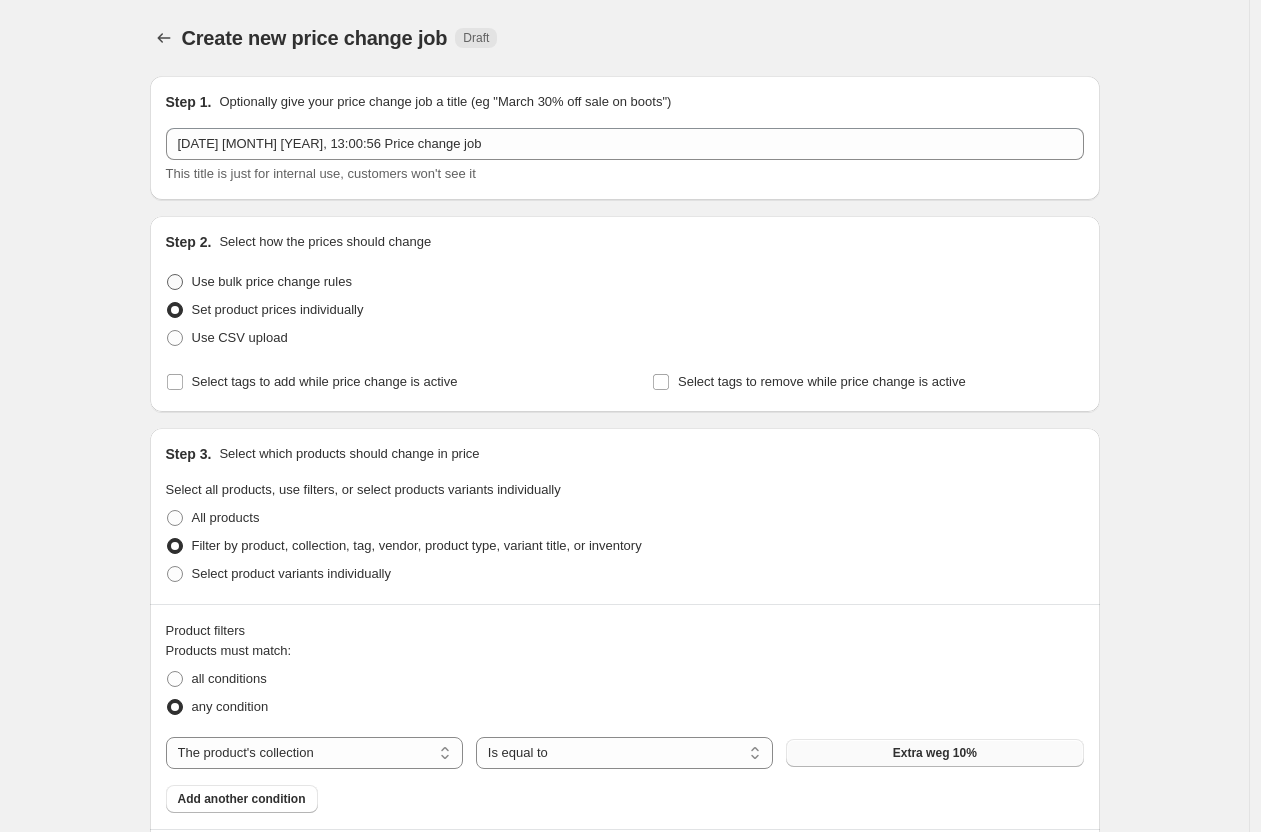 click on "Use bulk price change rules" at bounding box center (272, 281) 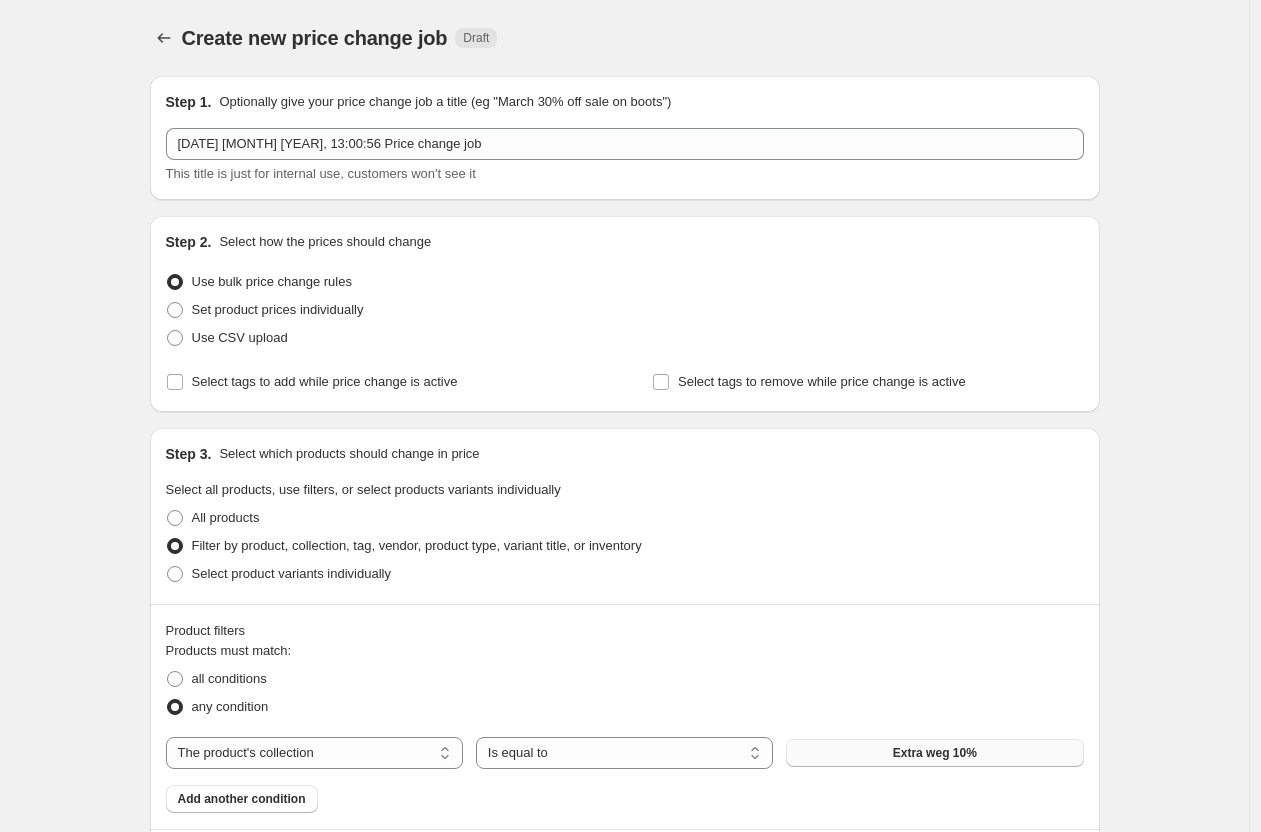 select on "percentage" 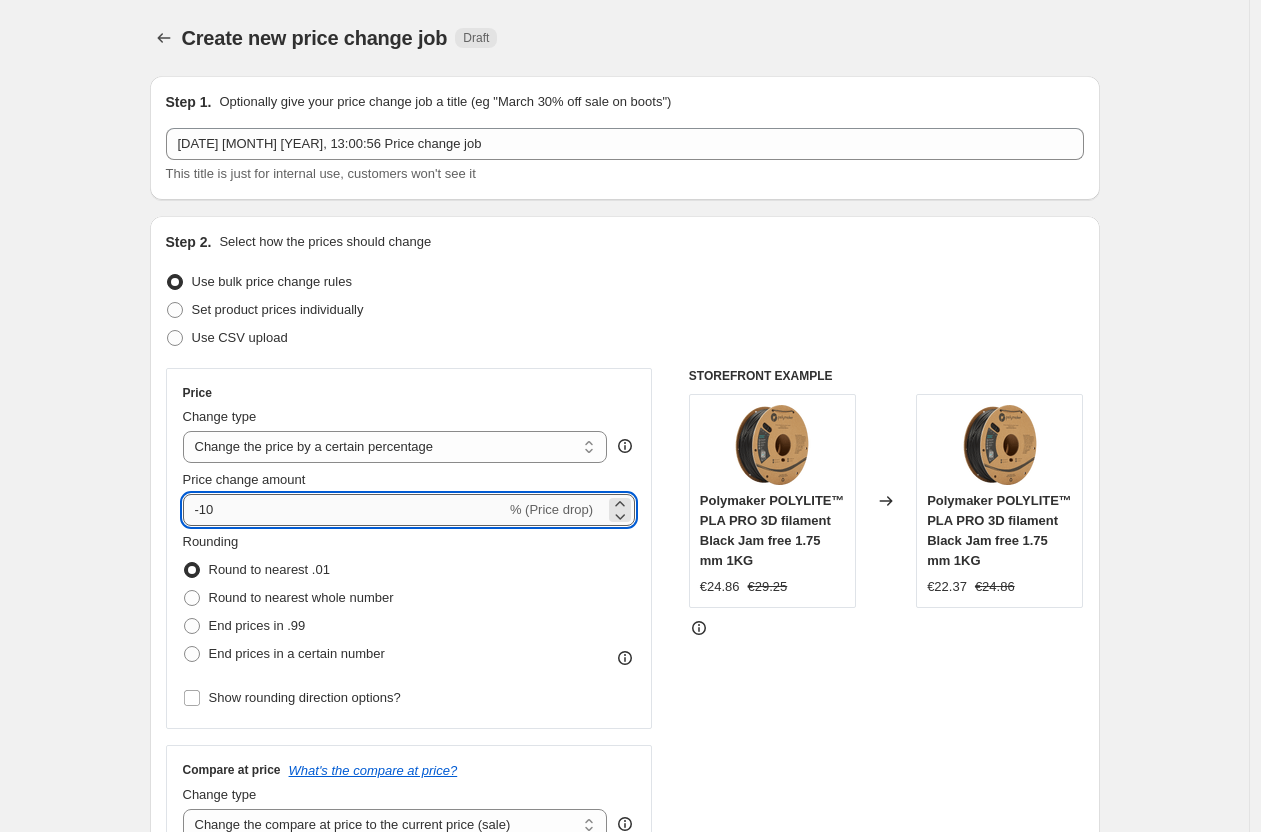 click on "-10" at bounding box center [344, 510] 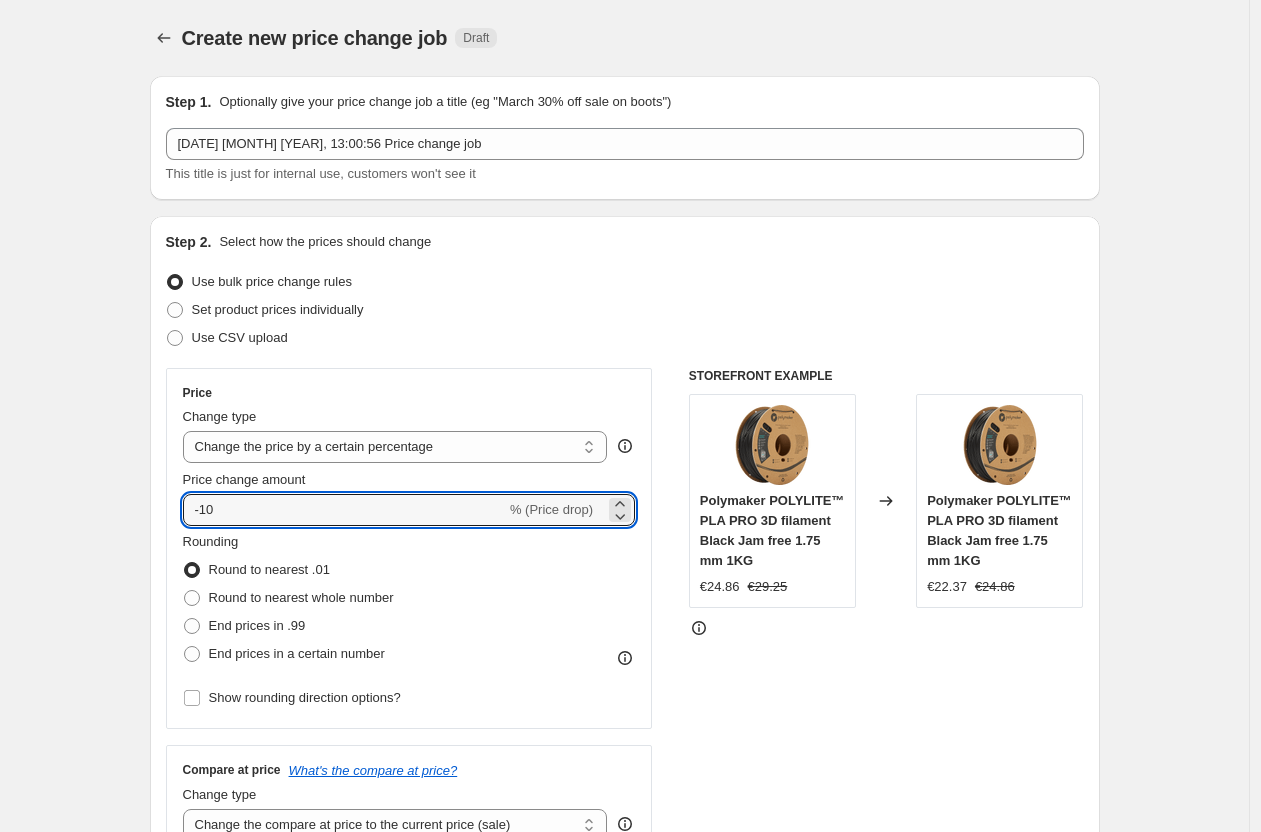 type on "-1" 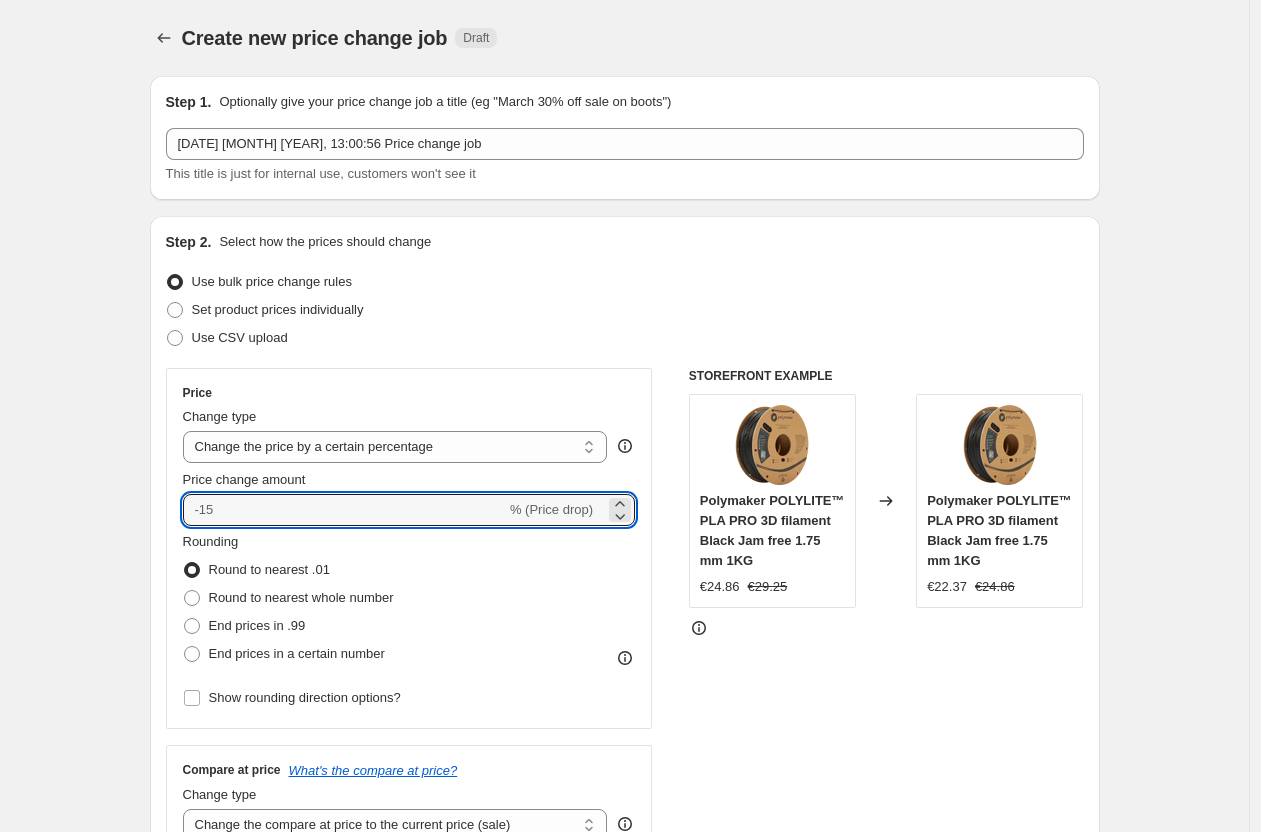 type on "-5" 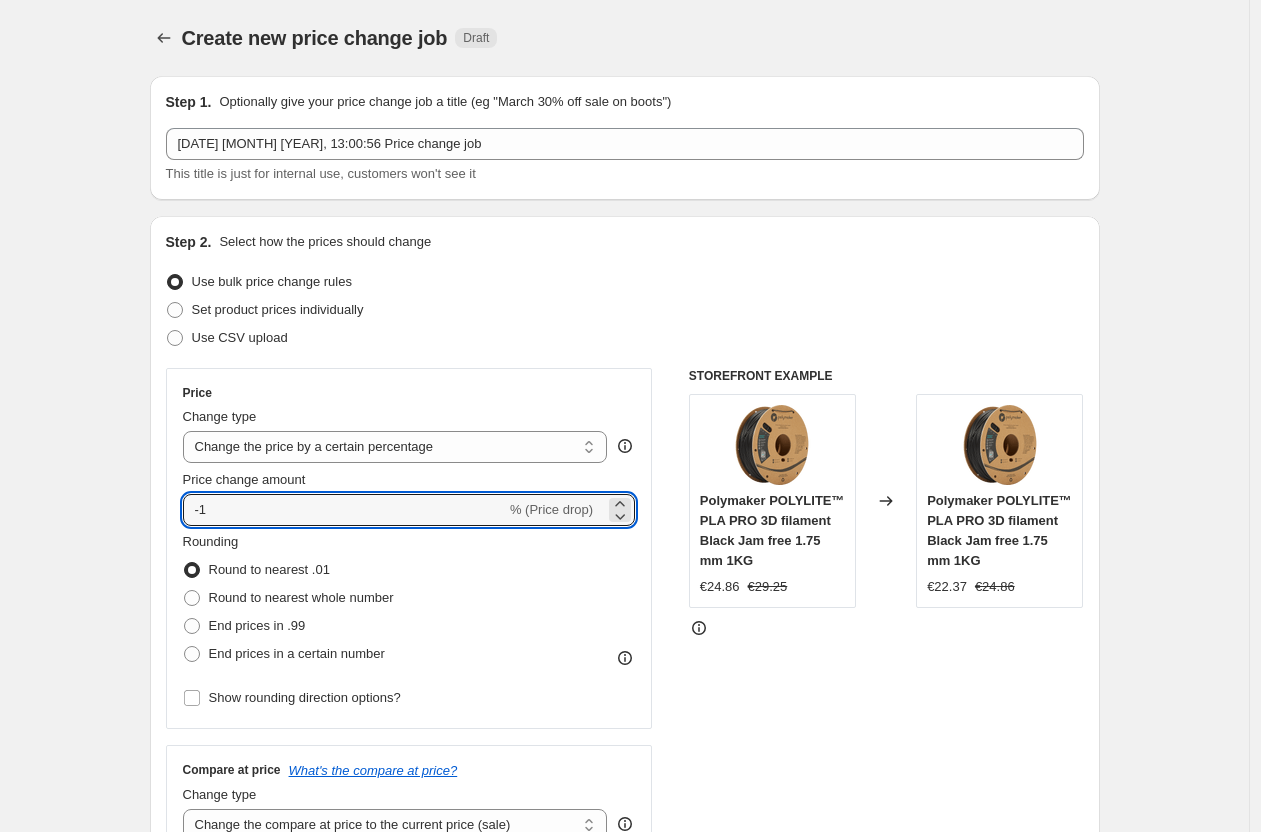 type on "-10" 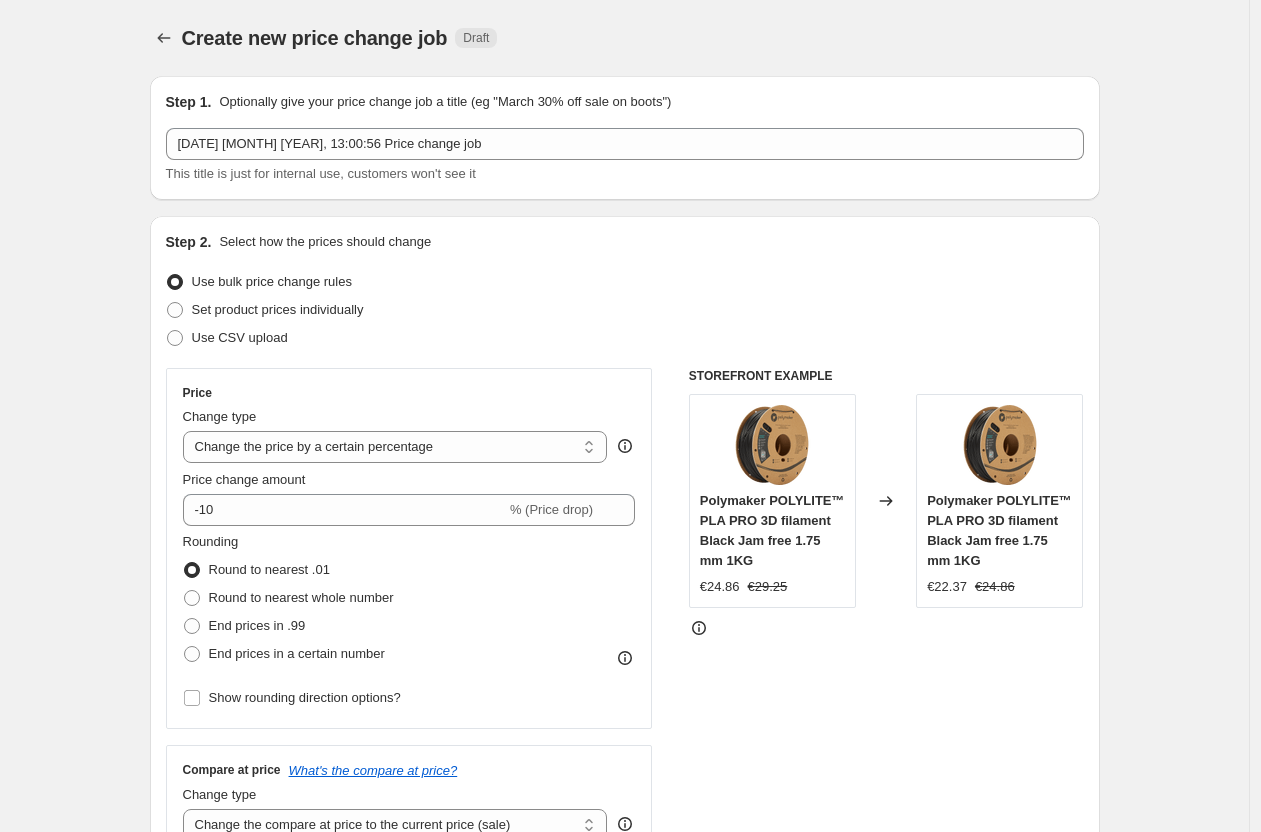 click on "Step 2. Select how the prices should change Use bulk price change rules Set product prices individually Use CSV upload Price Change type Change the price to a certain amount Change the price by a certain amount Change the price by a certain percentage Change the price to the current compare at price (price before sale) Change the price by a certain amount relative to the compare at price Change the price by a certain percentage relative to the compare at price Don't change the price Change the price by a certain percentage relative to the cost per item Change price to certain cost margin Change the price by a certain percentage Price change amount -10 % (Price drop) Rounding Round to nearest .01 Round to nearest whole number End prices in .99 End prices in a certain number Show rounding direction options? Compare at price What's the compare at price? Change type Change the compare at price to the current price (sale) Change the compare at price to a certain amount Don't change the compare at price €[PRICE]" at bounding box center (625, 567) 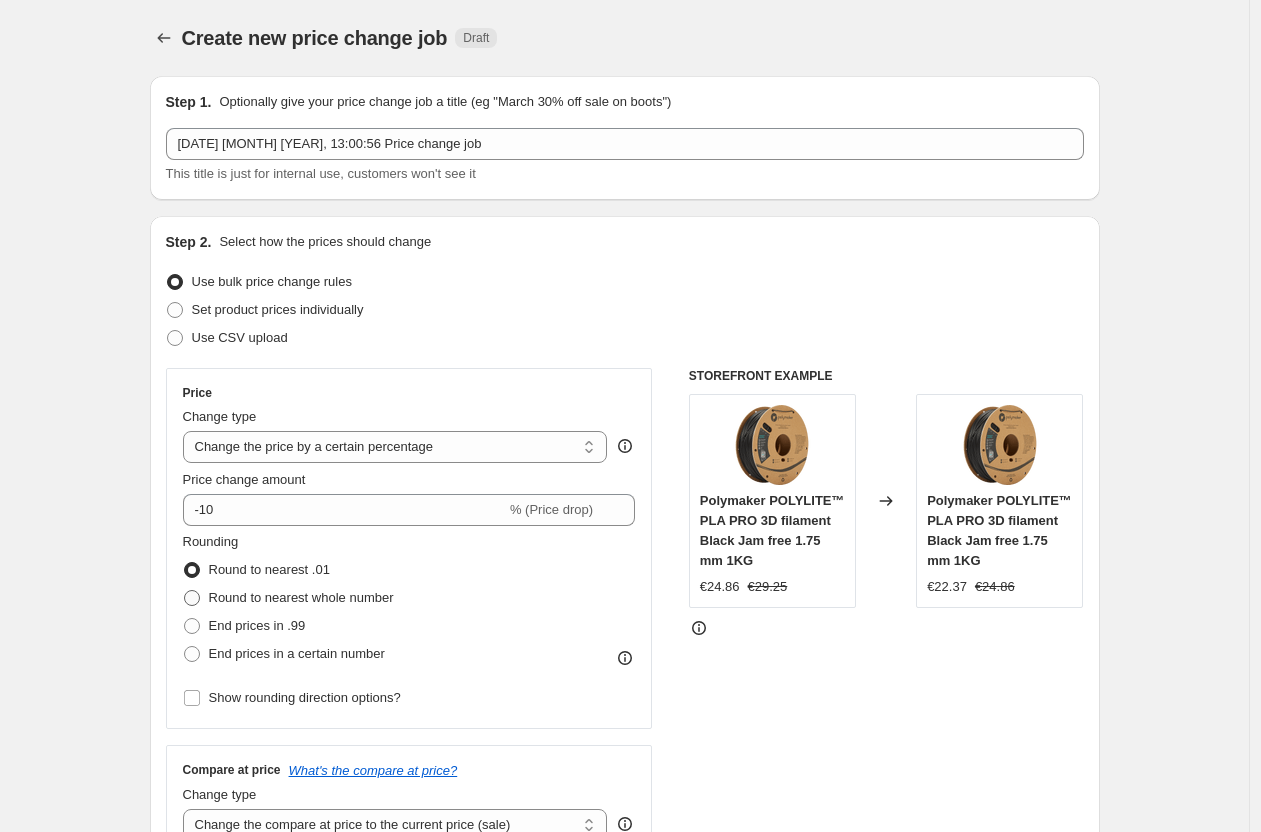 click on "Round to nearest whole number" at bounding box center (301, 597) 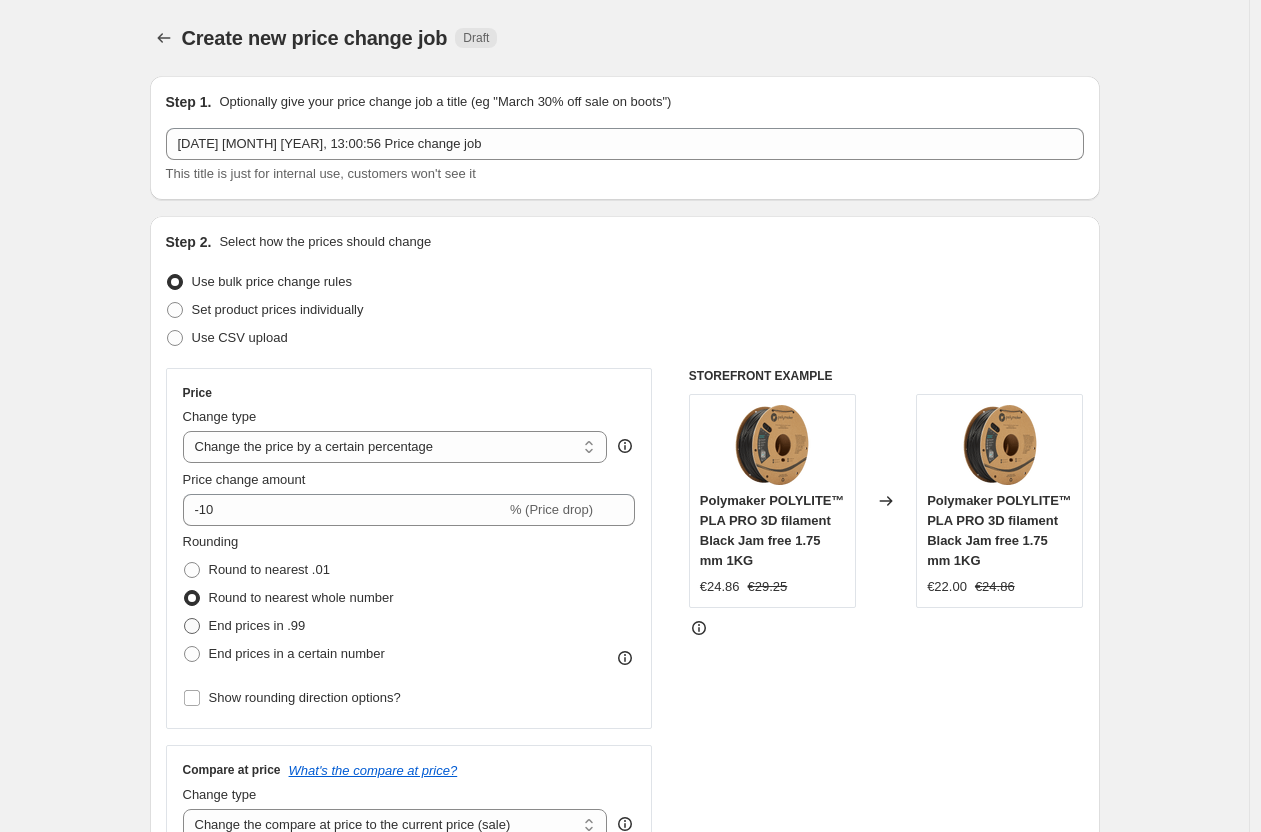 click on "End prices in .99" at bounding box center (257, 625) 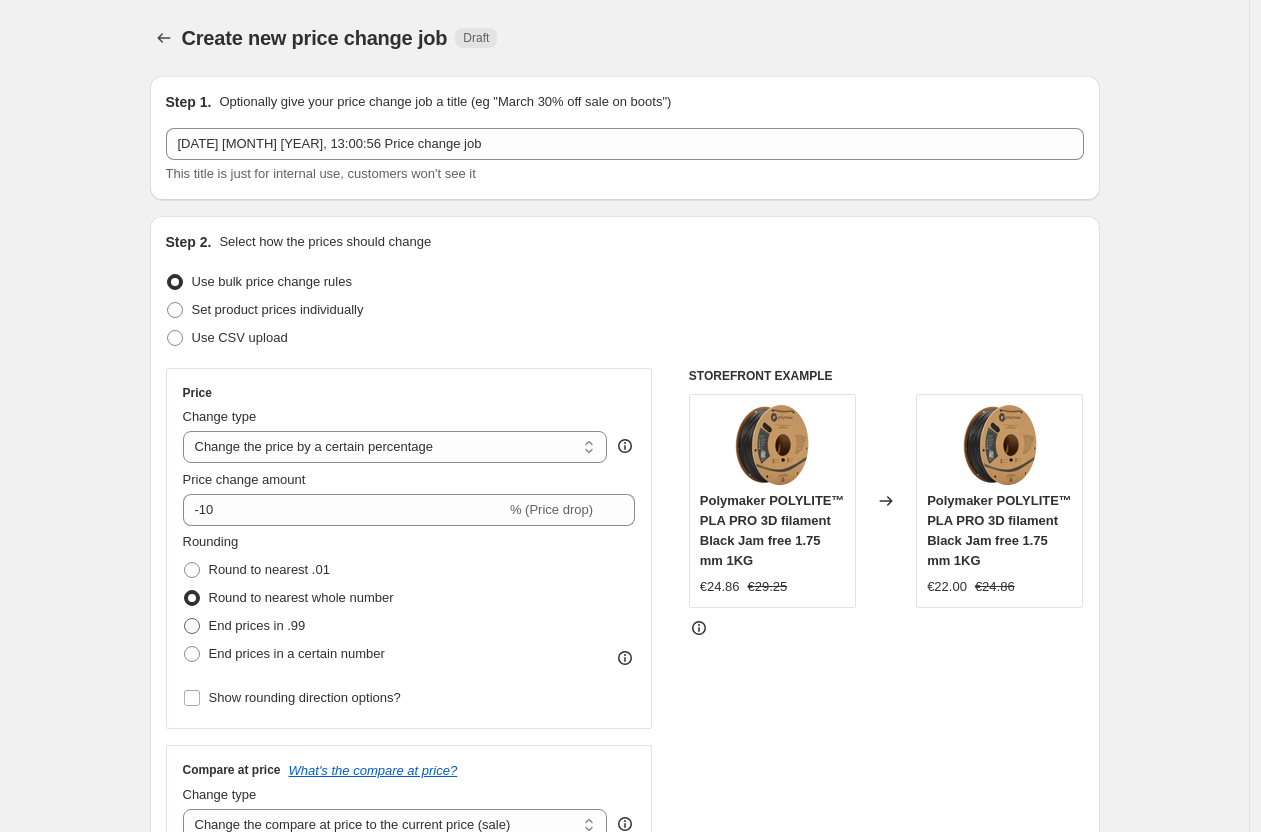 radio on "true" 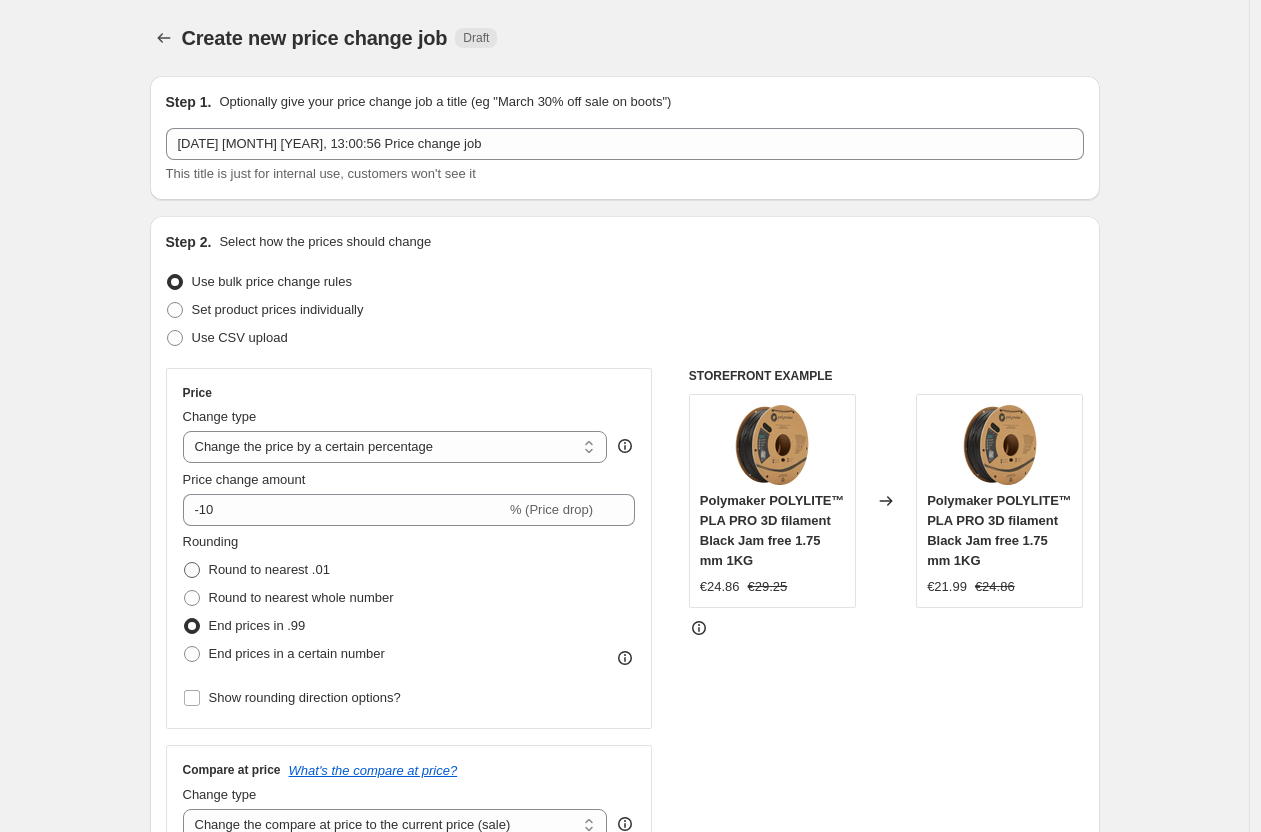 click on "Round to nearest .01" at bounding box center [269, 569] 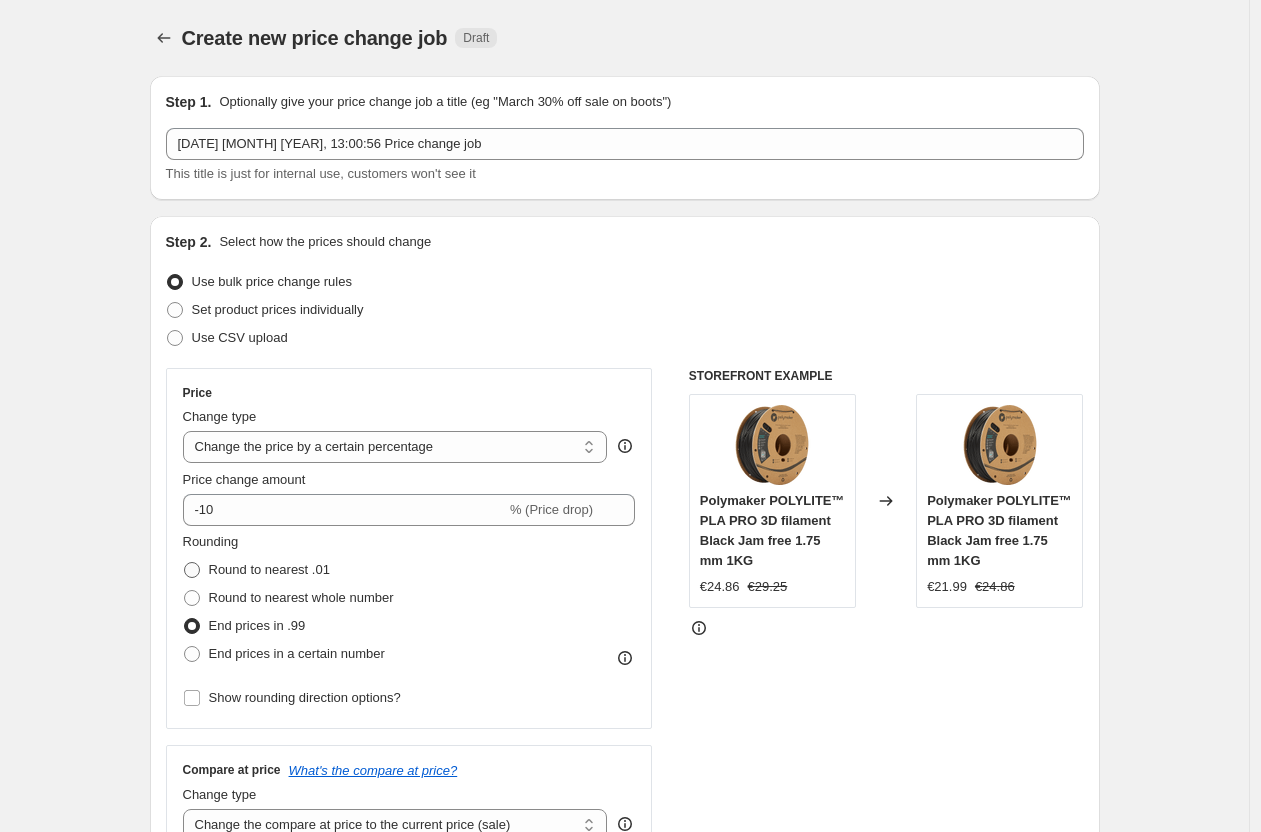 radio on "true" 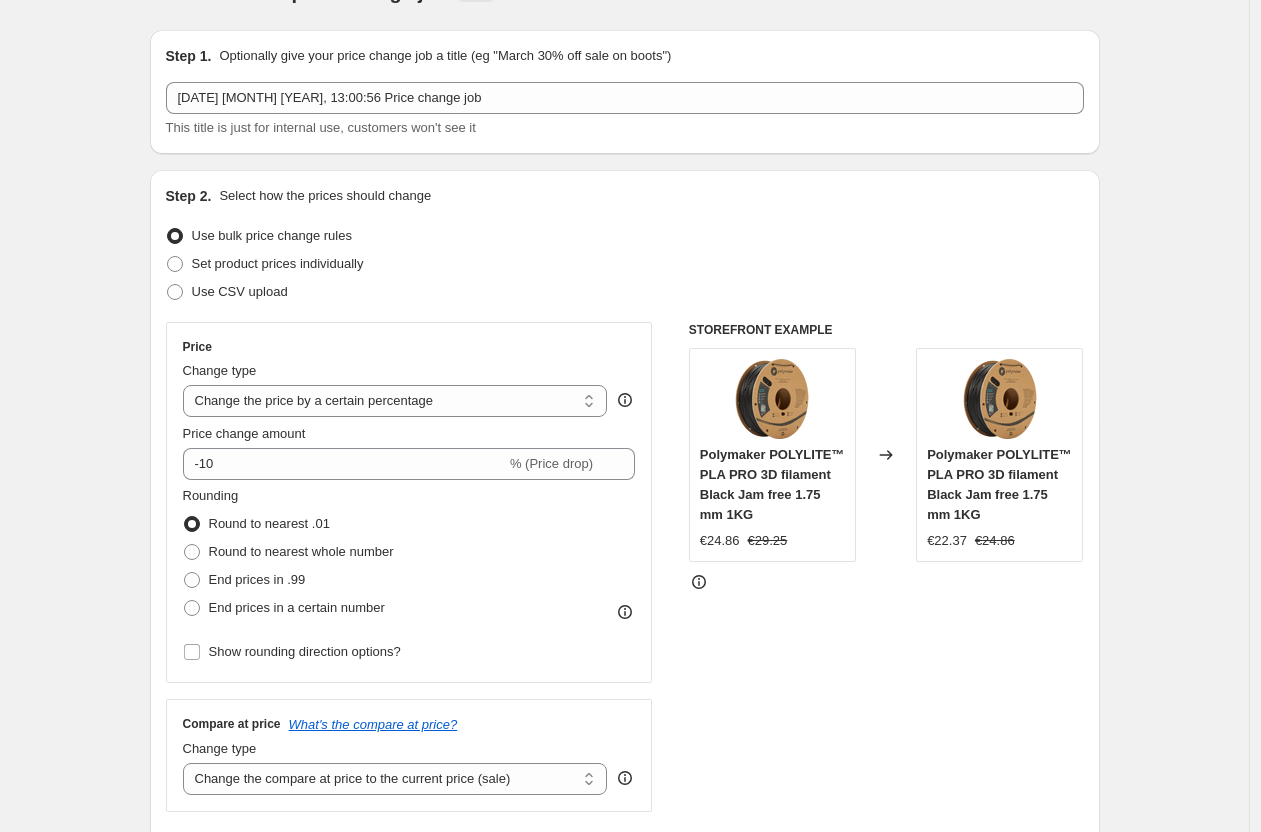 scroll, scrollTop: 0, scrollLeft: 0, axis: both 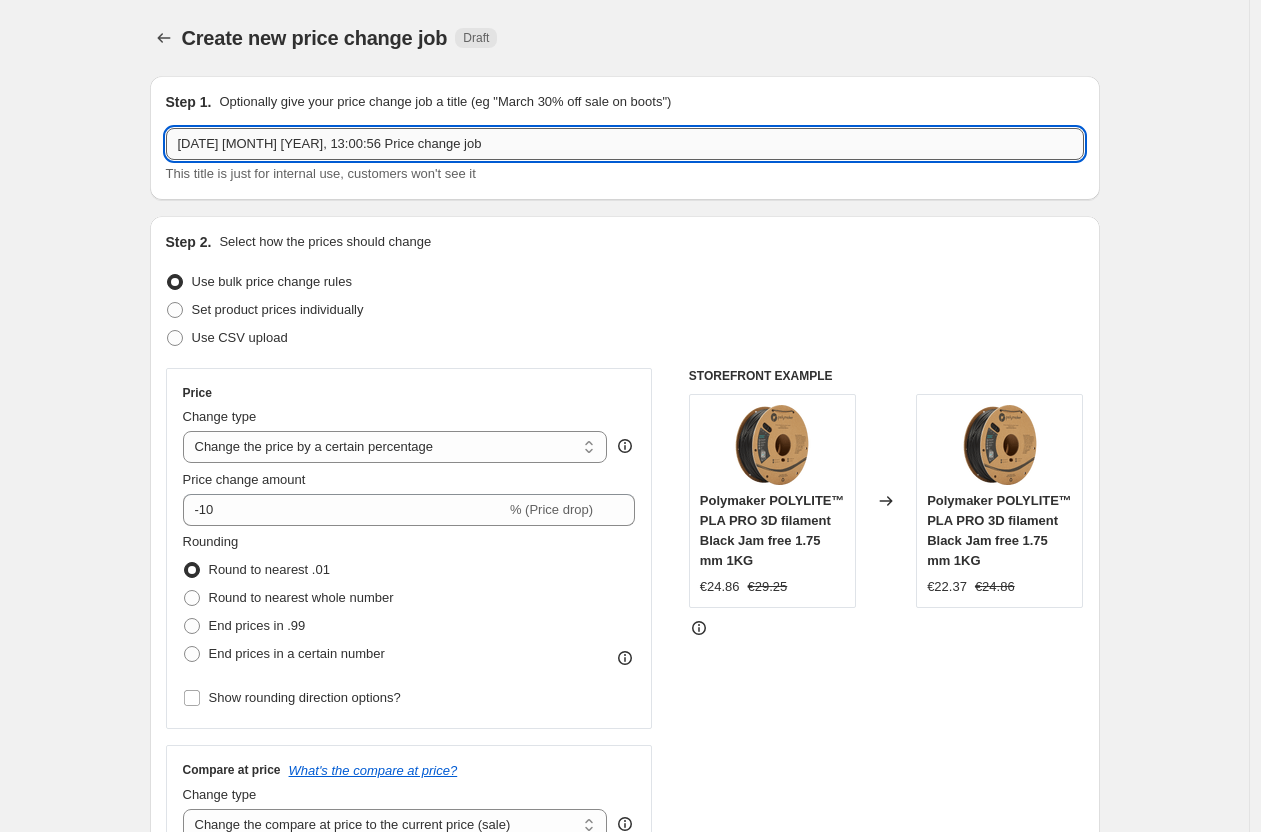 click on "[DATE] [MONTH] [YEAR], 13:00:56 Price change job" at bounding box center (625, 144) 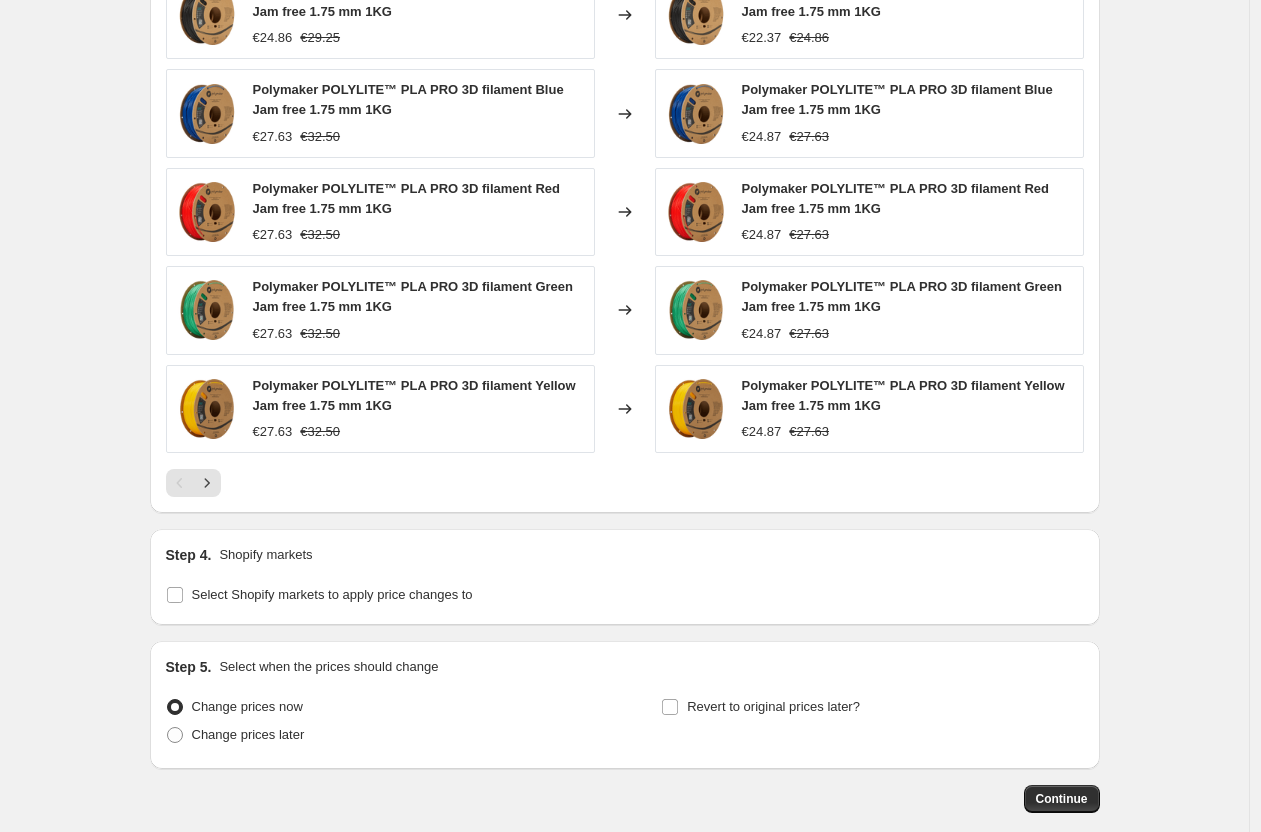 scroll, scrollTop: 1536, scrollLeft: 0, axis: vertical 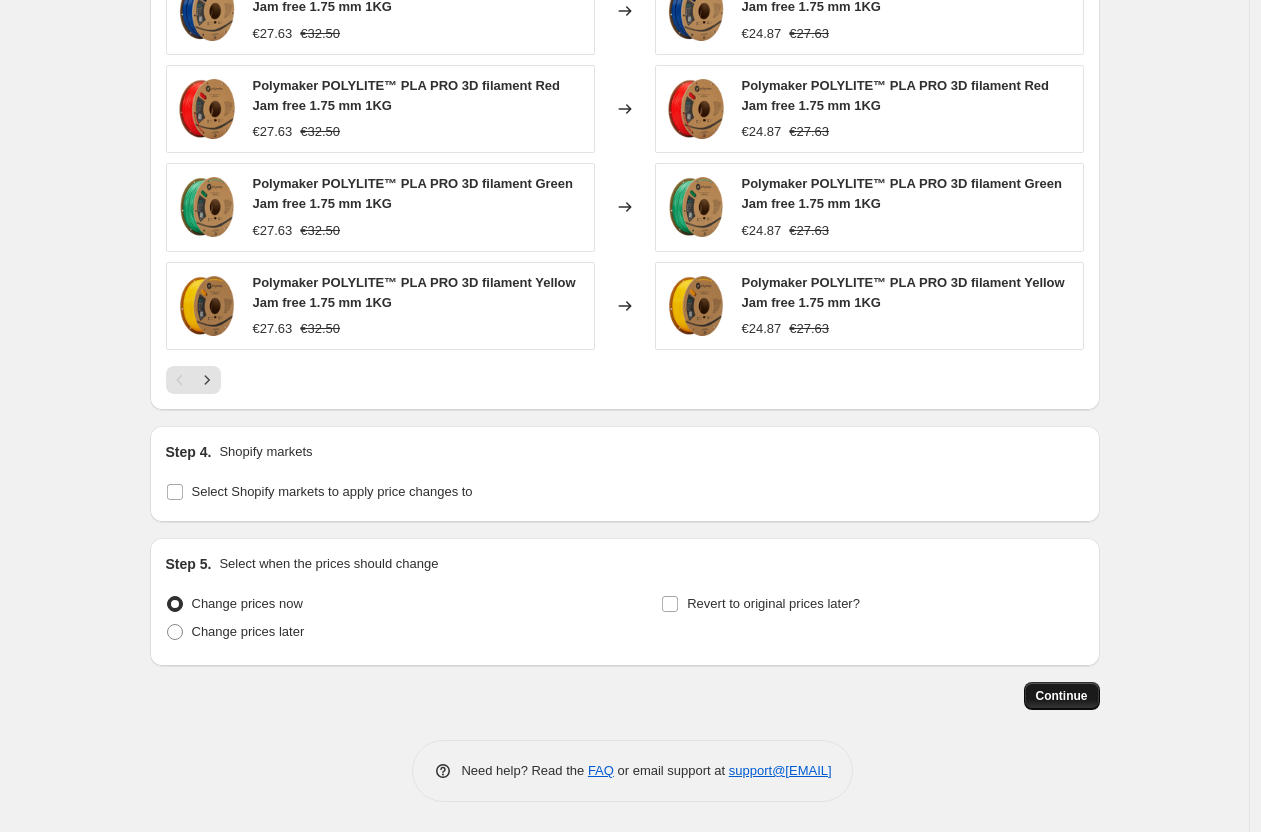 type on "Extra weg 10%" 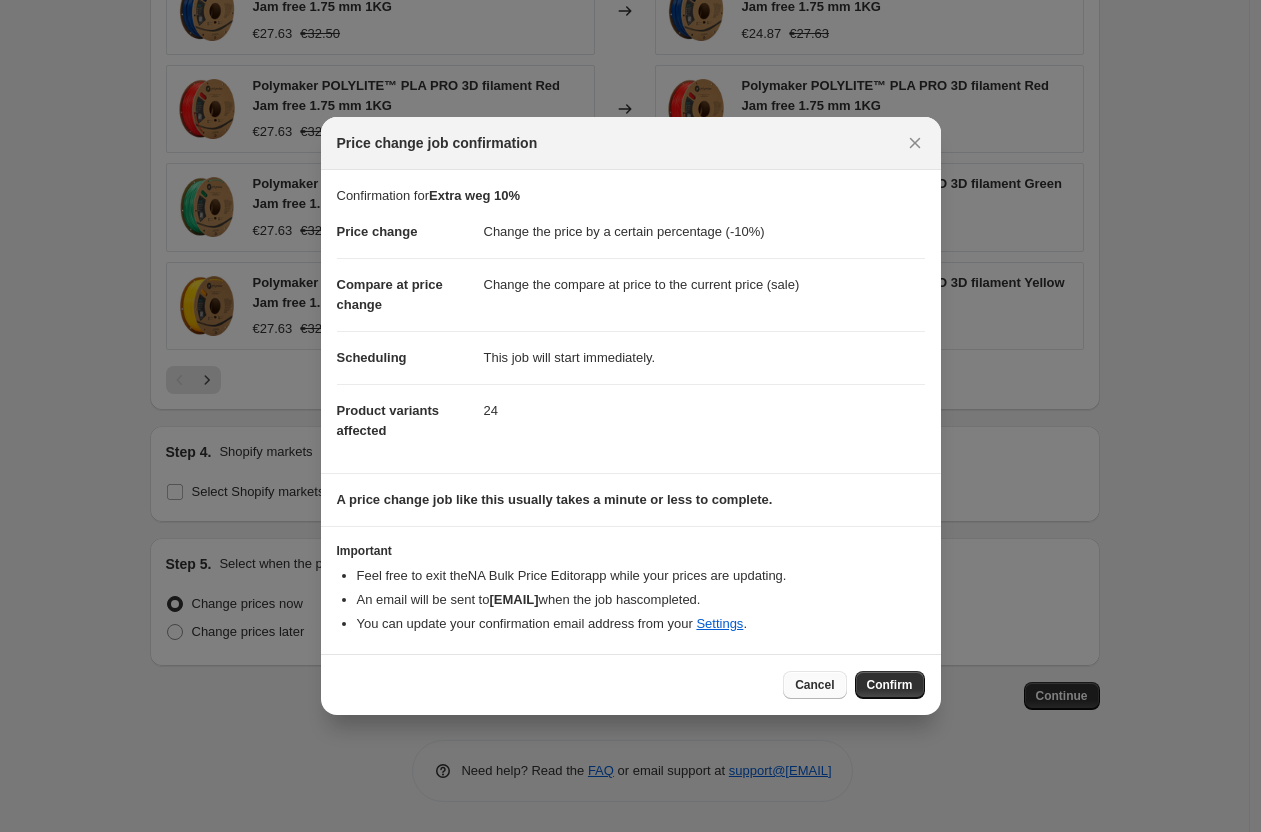 click on "Cancel" at bounding box center (814, 685) 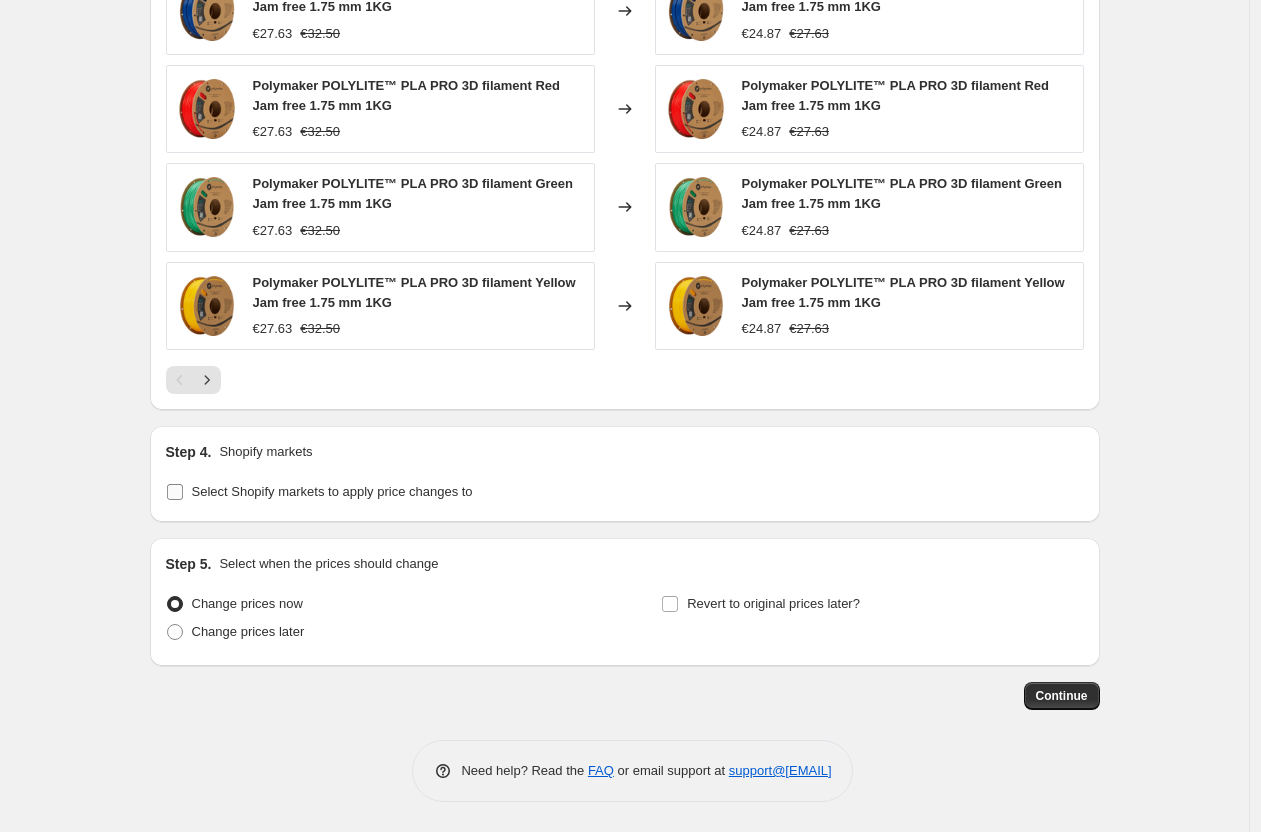 click on "Select Shopify markets to apply price changes to" at bounding box center (332, 491) 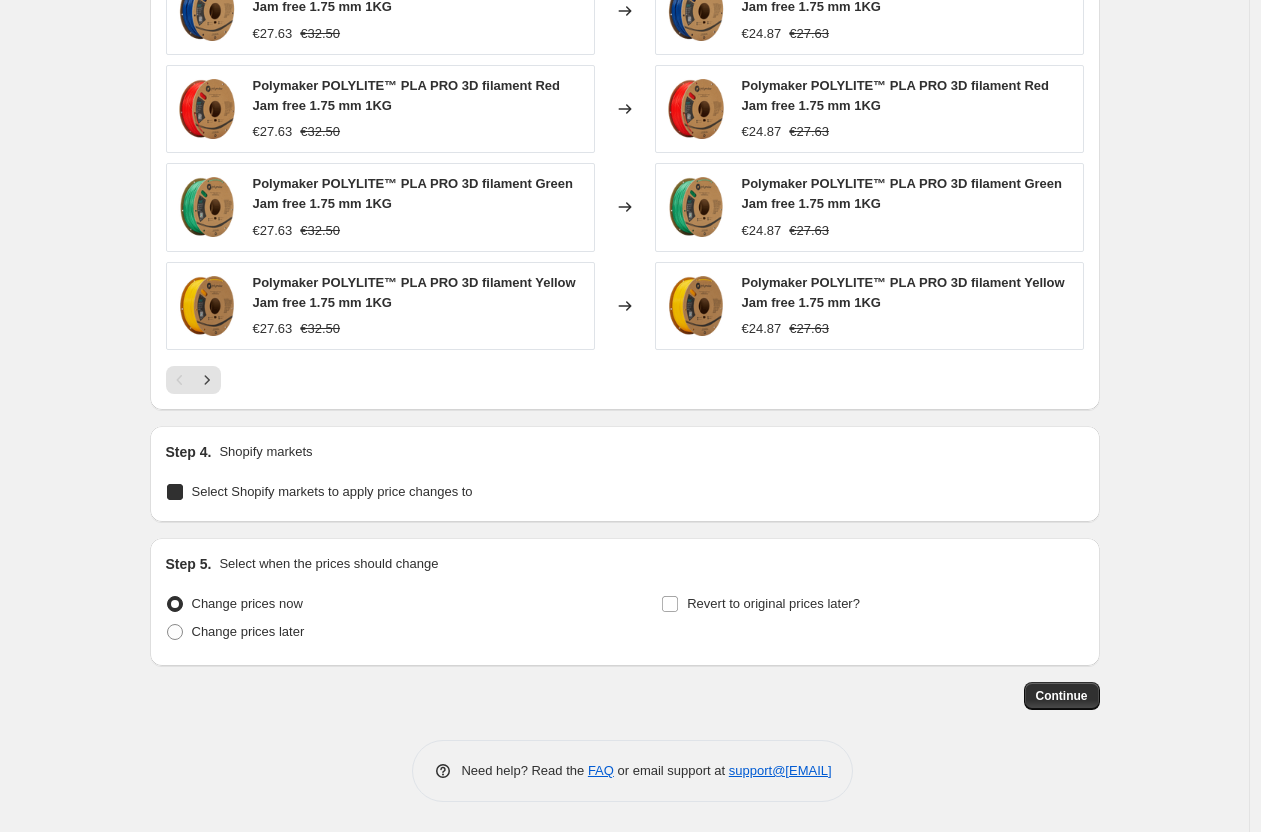 checkbox on "true" 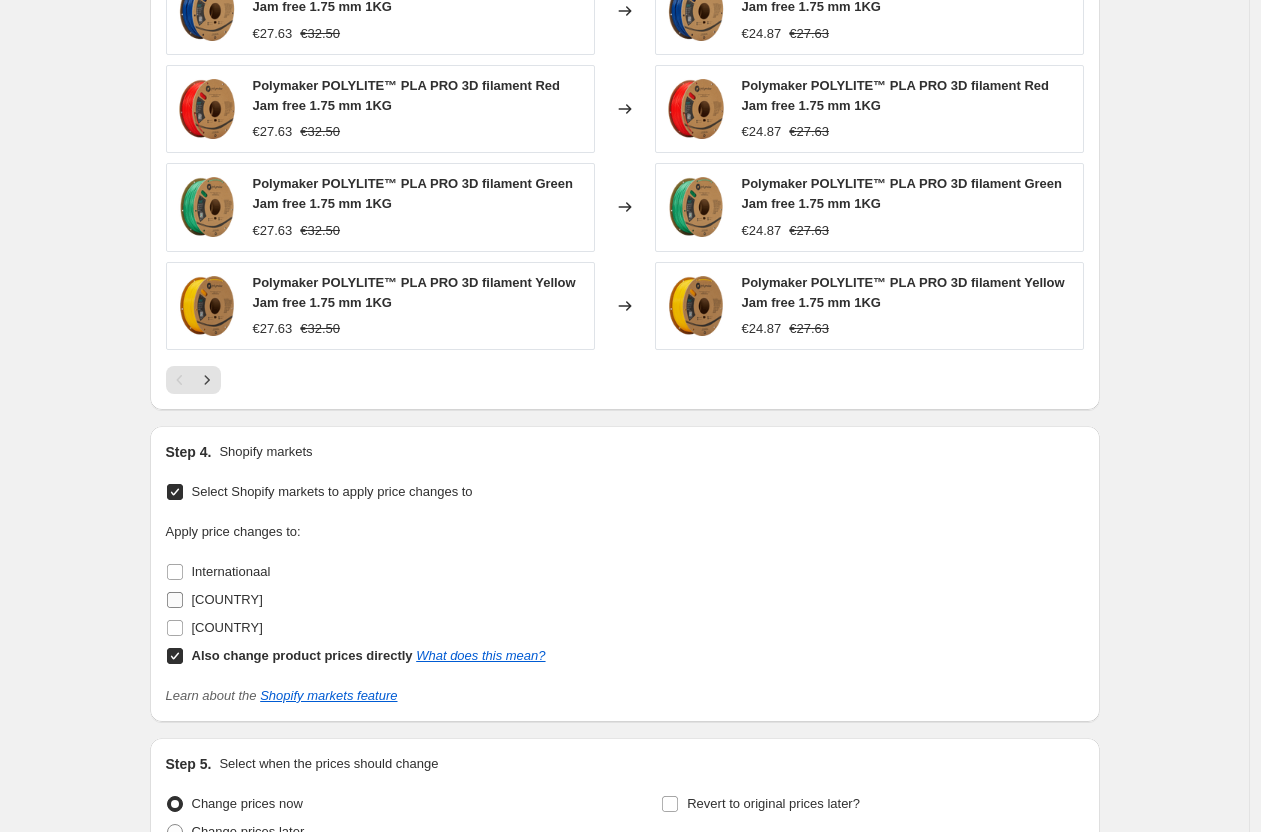 click on "[COUNTRY]" at bounding box center [227, 627] 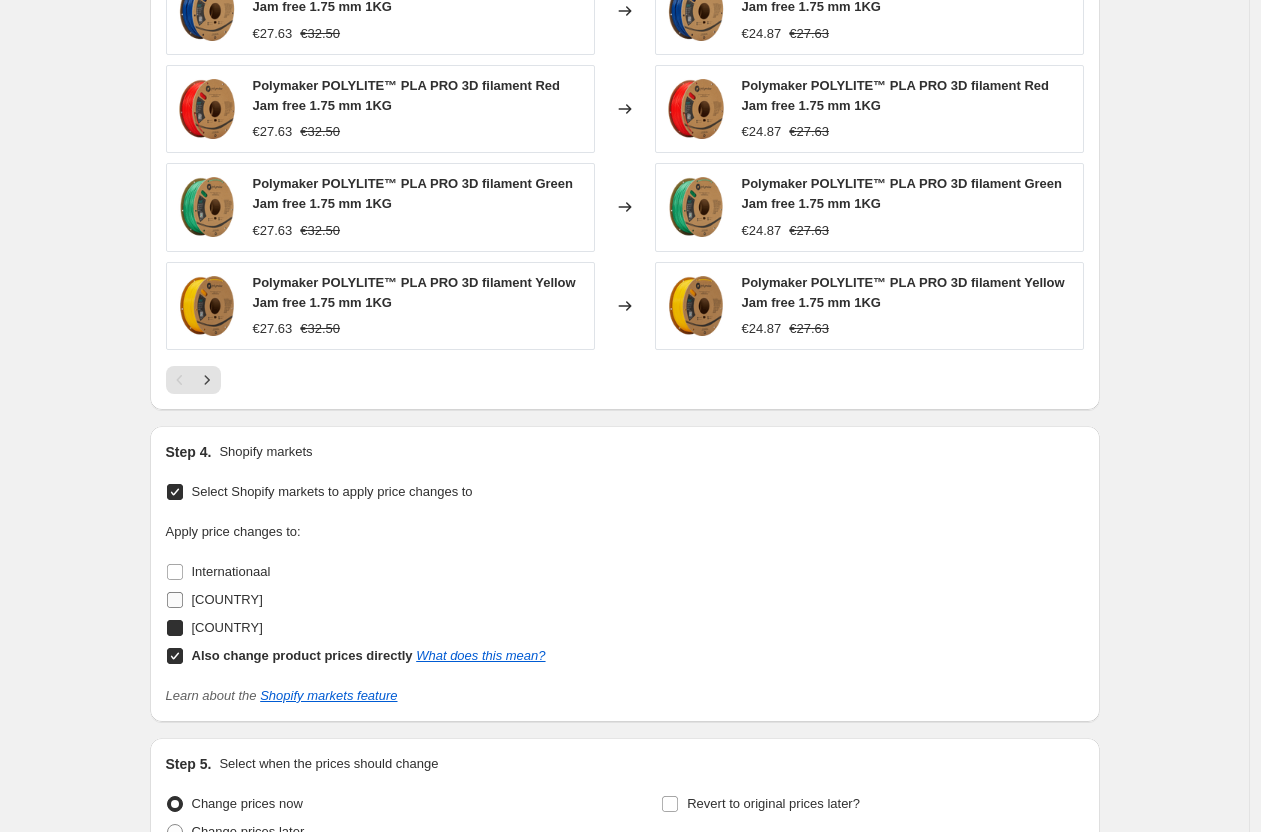 checkbox on "true" 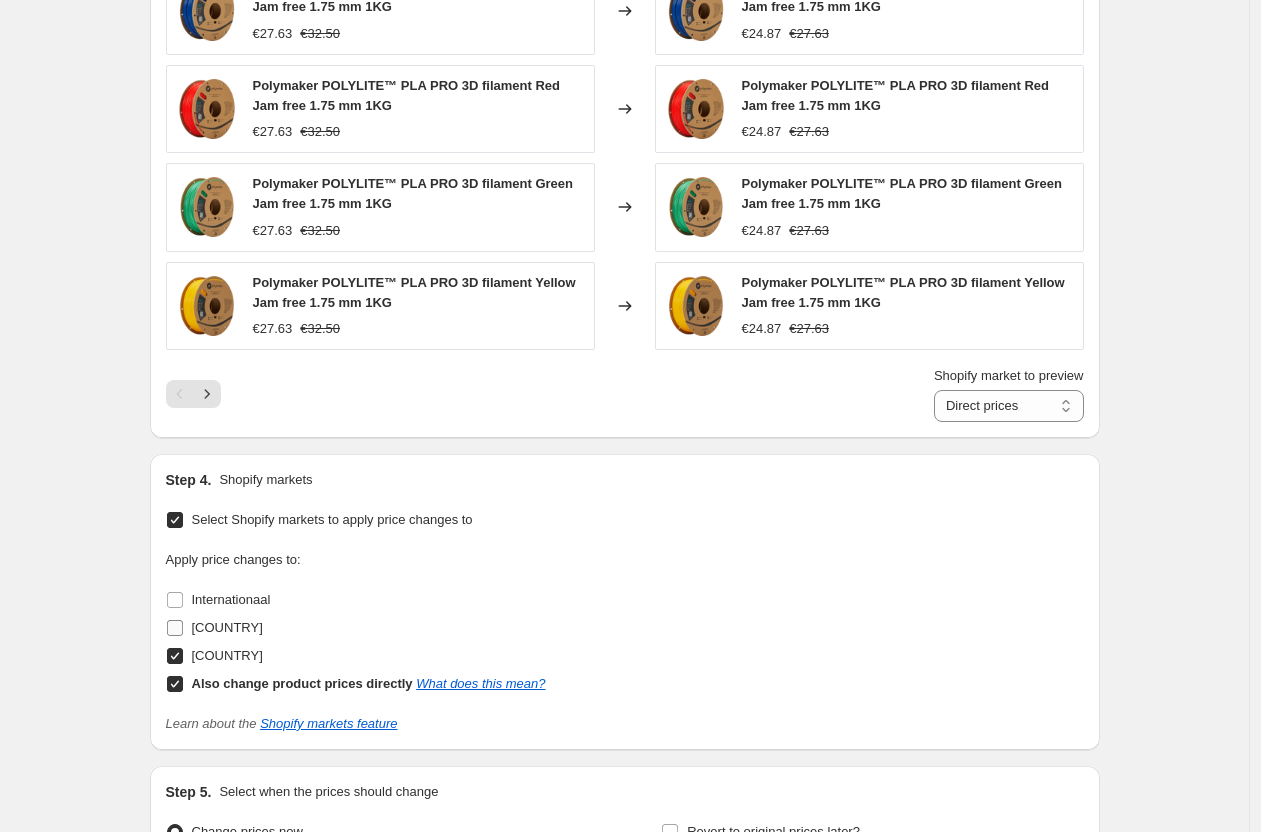 click on "[COUNTRY]" at bounding box center [227, 627] 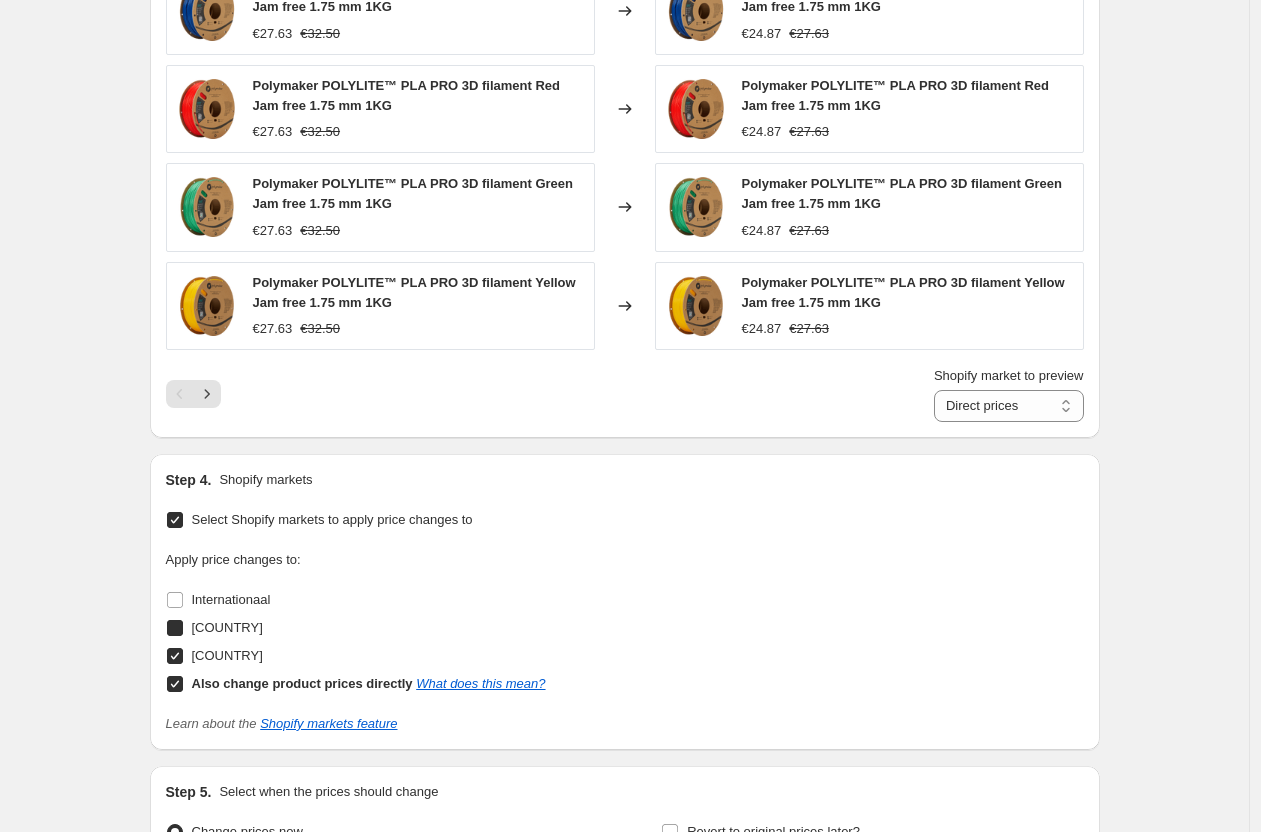 checkbox on "true" 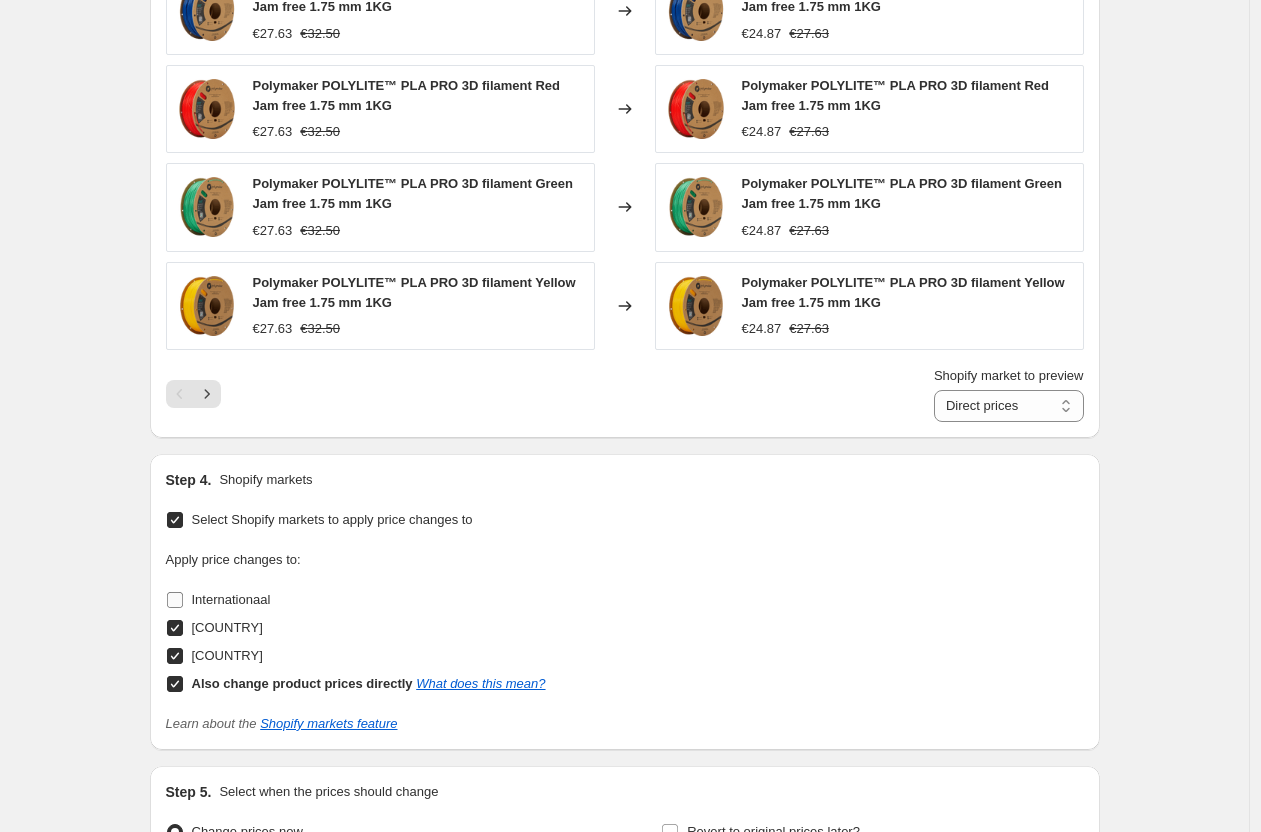 click on "Internationaal" at bounding box center [231, 599] 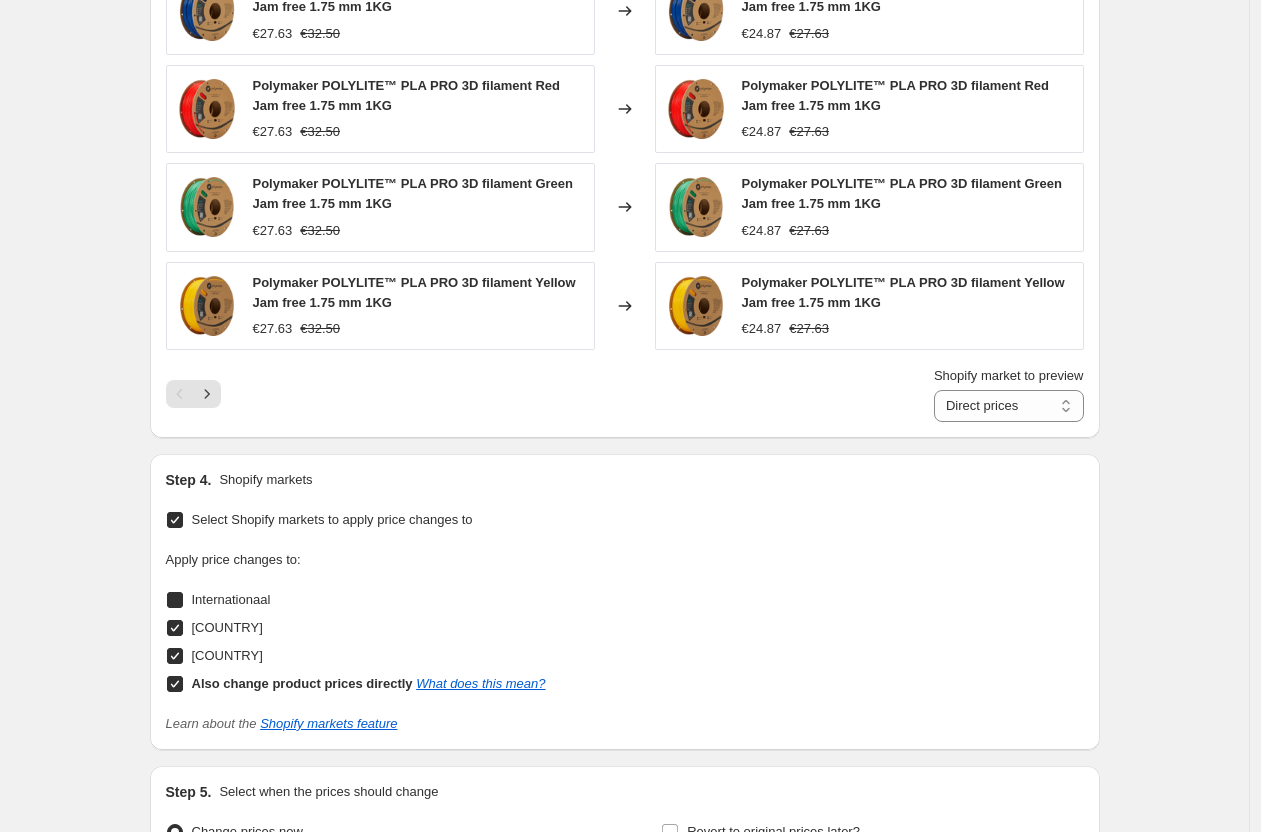 checkbox on "true" 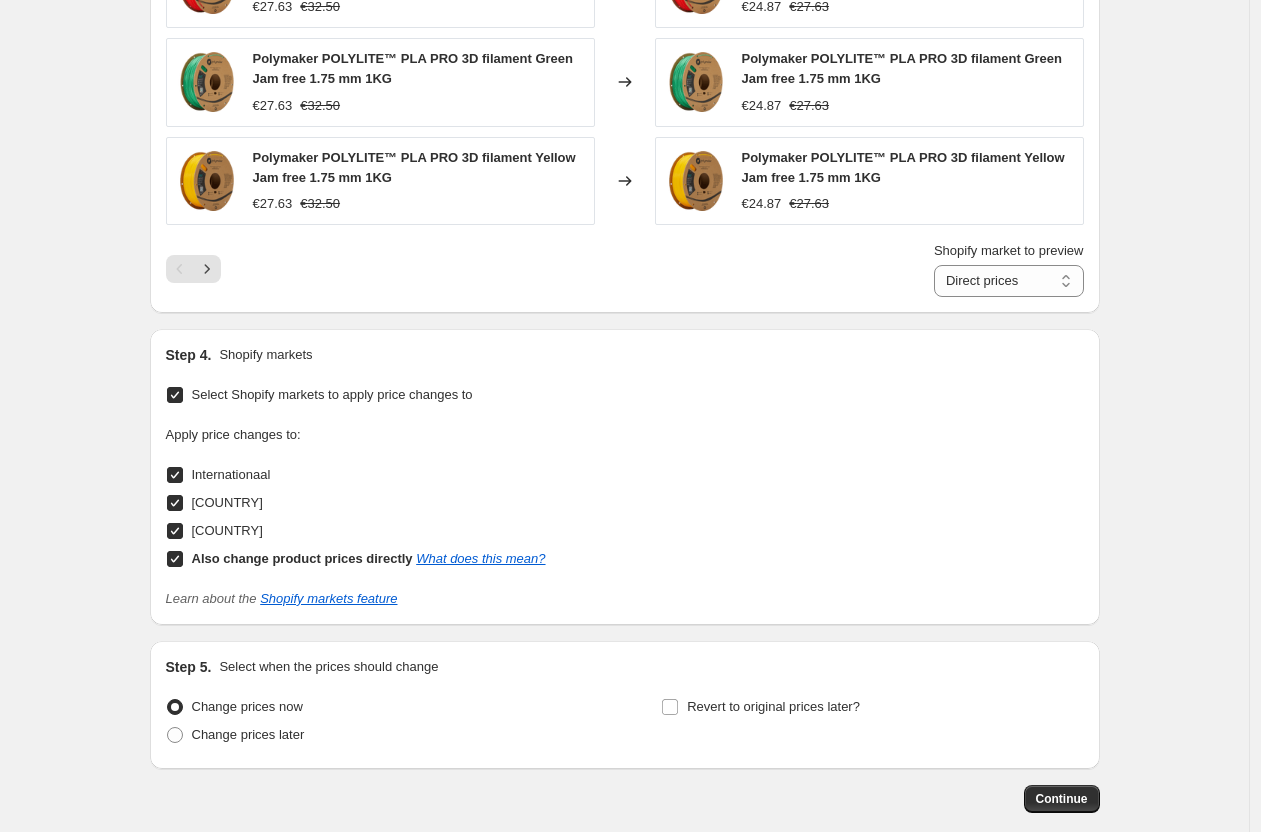 scroll, scrollTop: 1764, scrollLeft: 0, axis: vertical 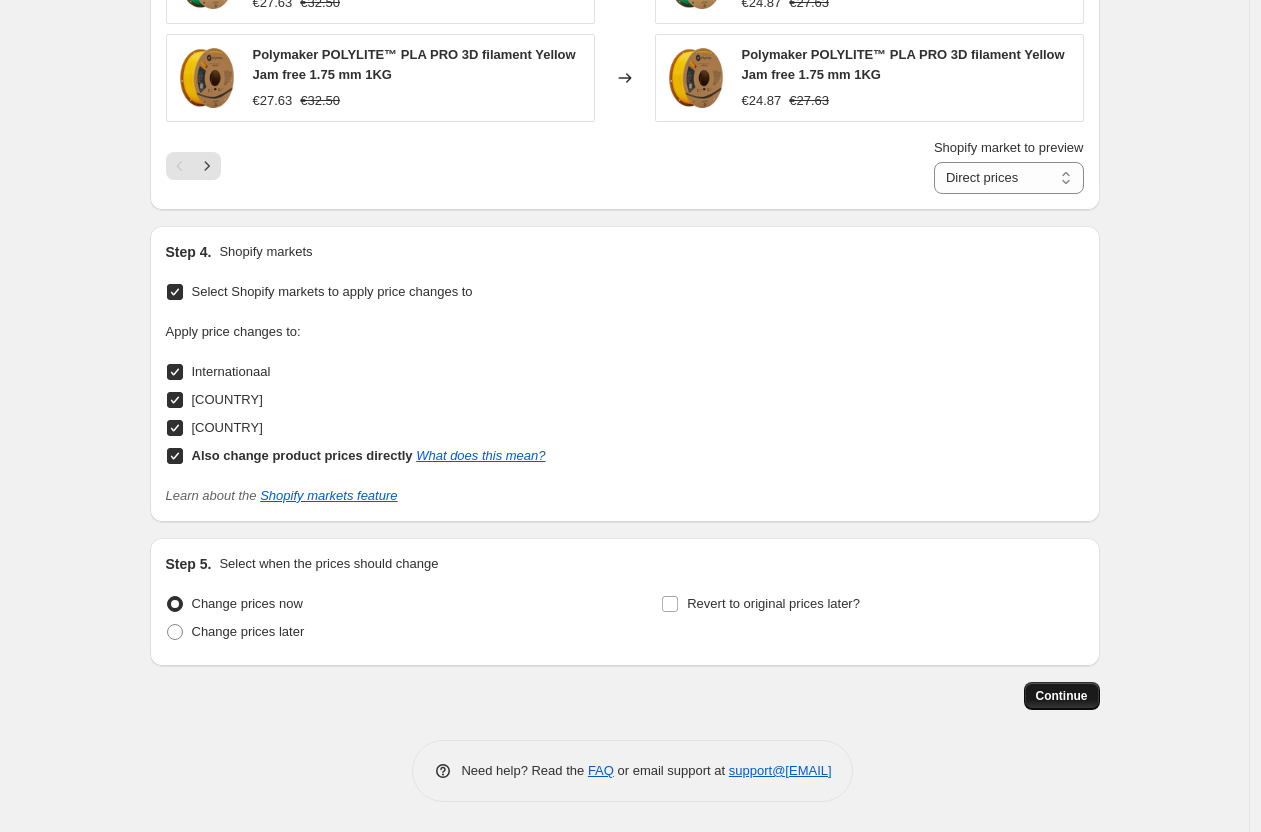 click on "Continue" at bounding box center (1062, 696) 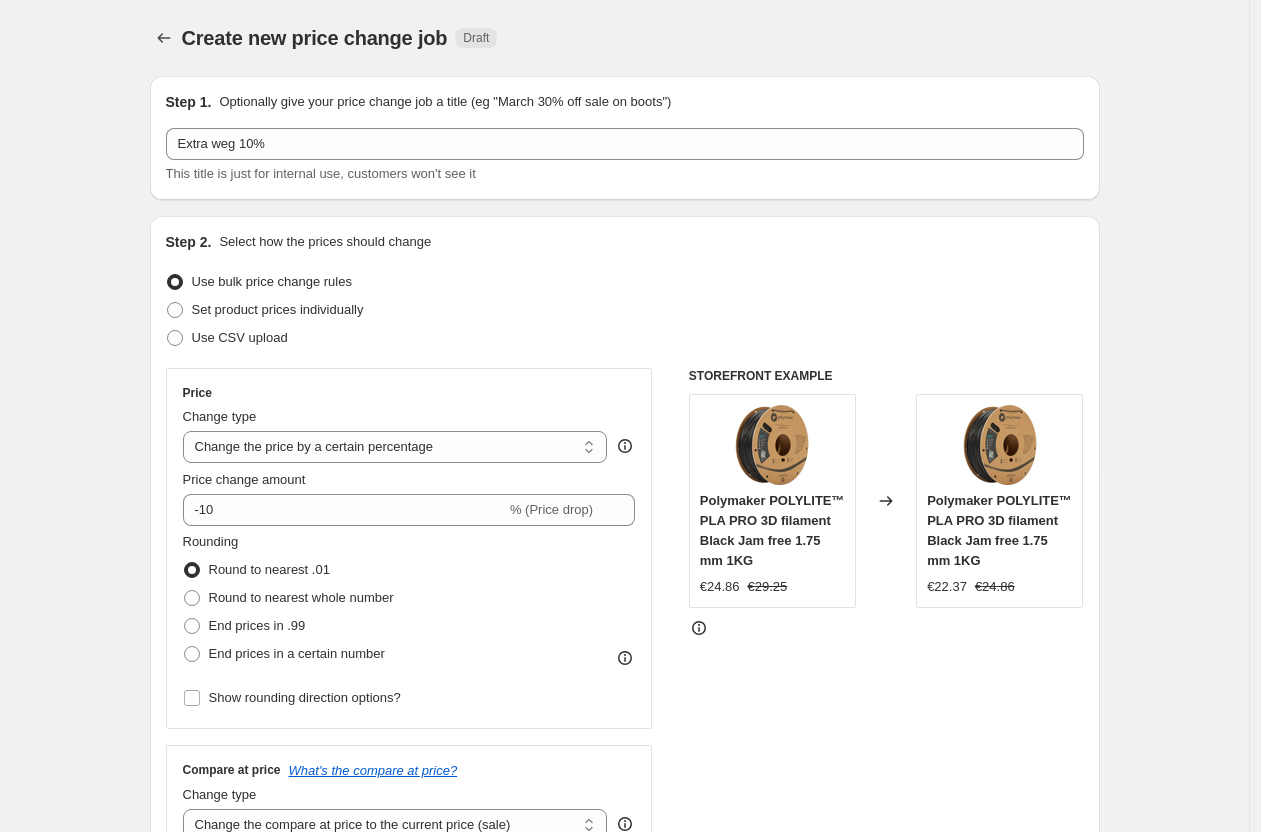 scroll, scrollTop: 1764, scrollLeft: 0, axis: vertical 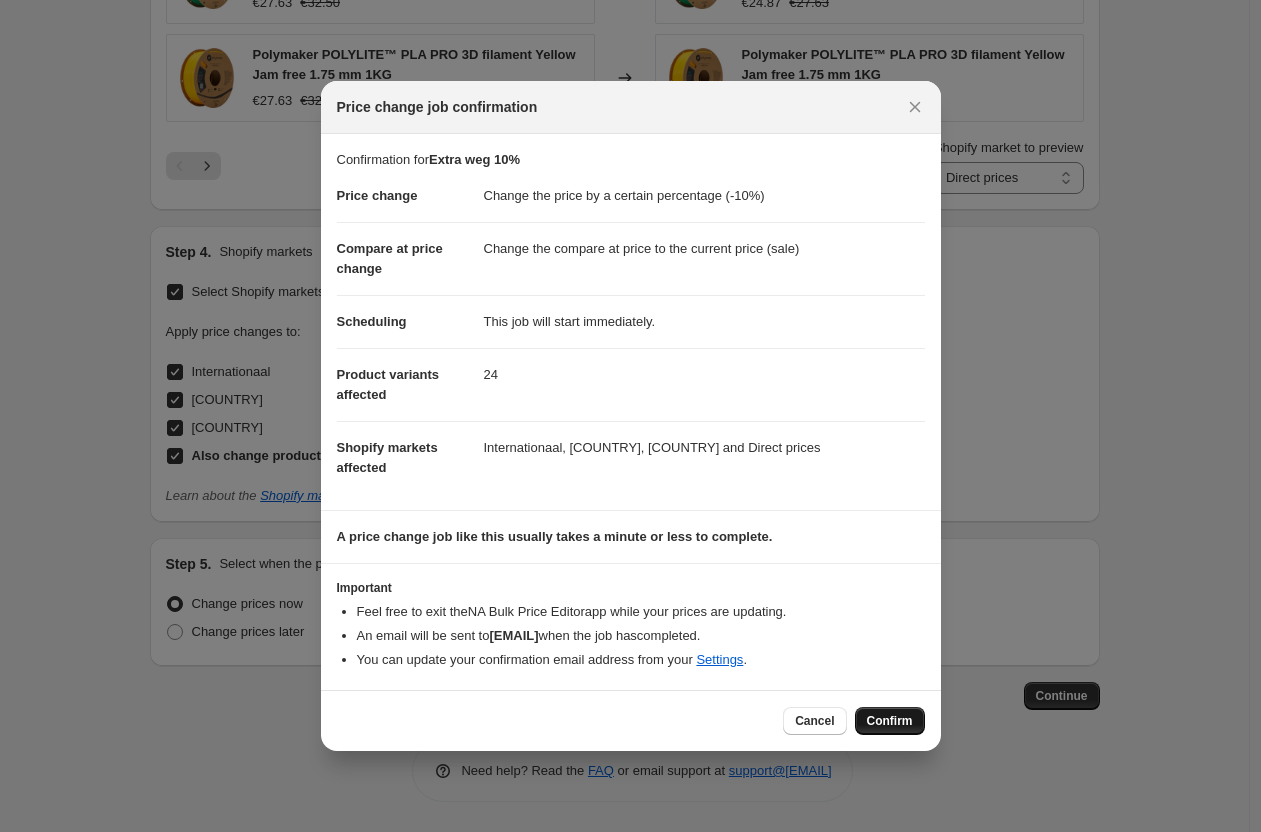 click on "Confirm" at bounding box center (890, 721) 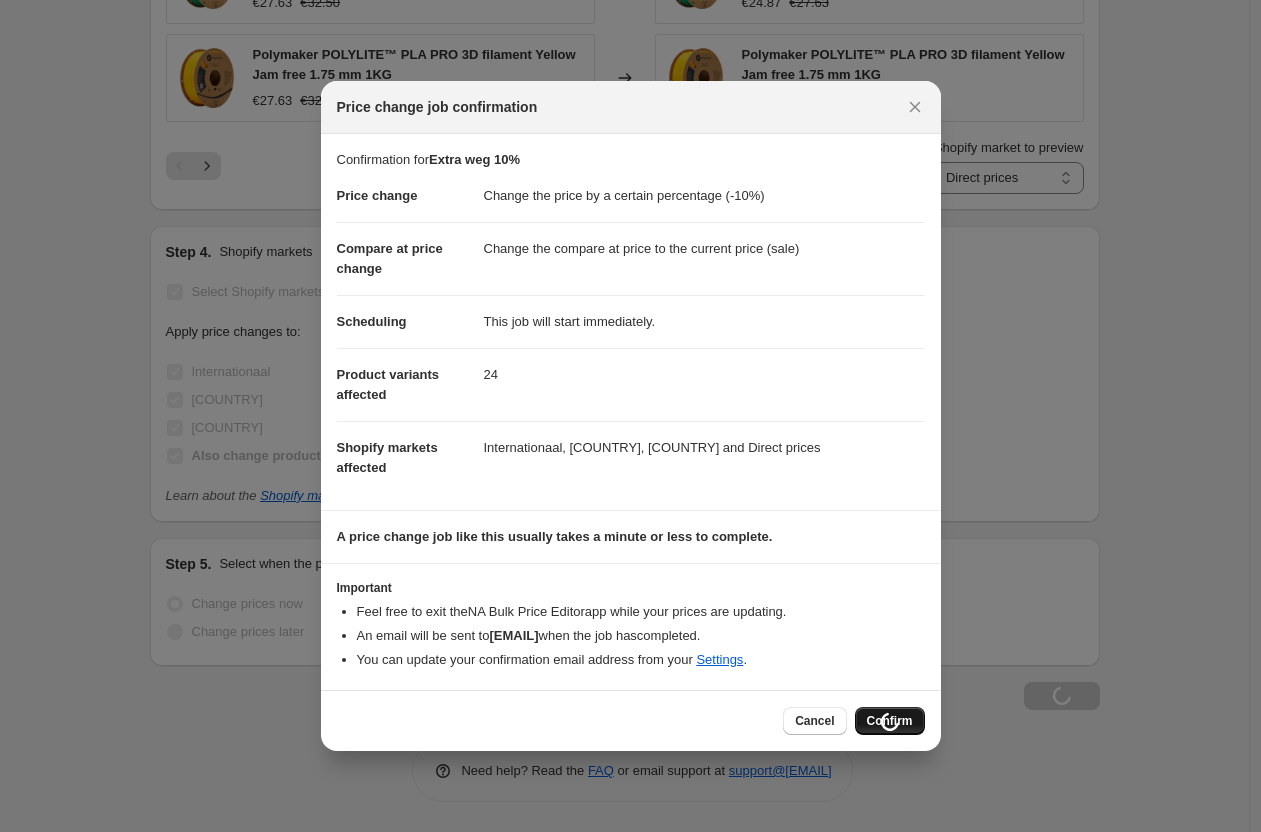 scroll, scrollTop: 1832, scrollLeft: 0, axis: vertical 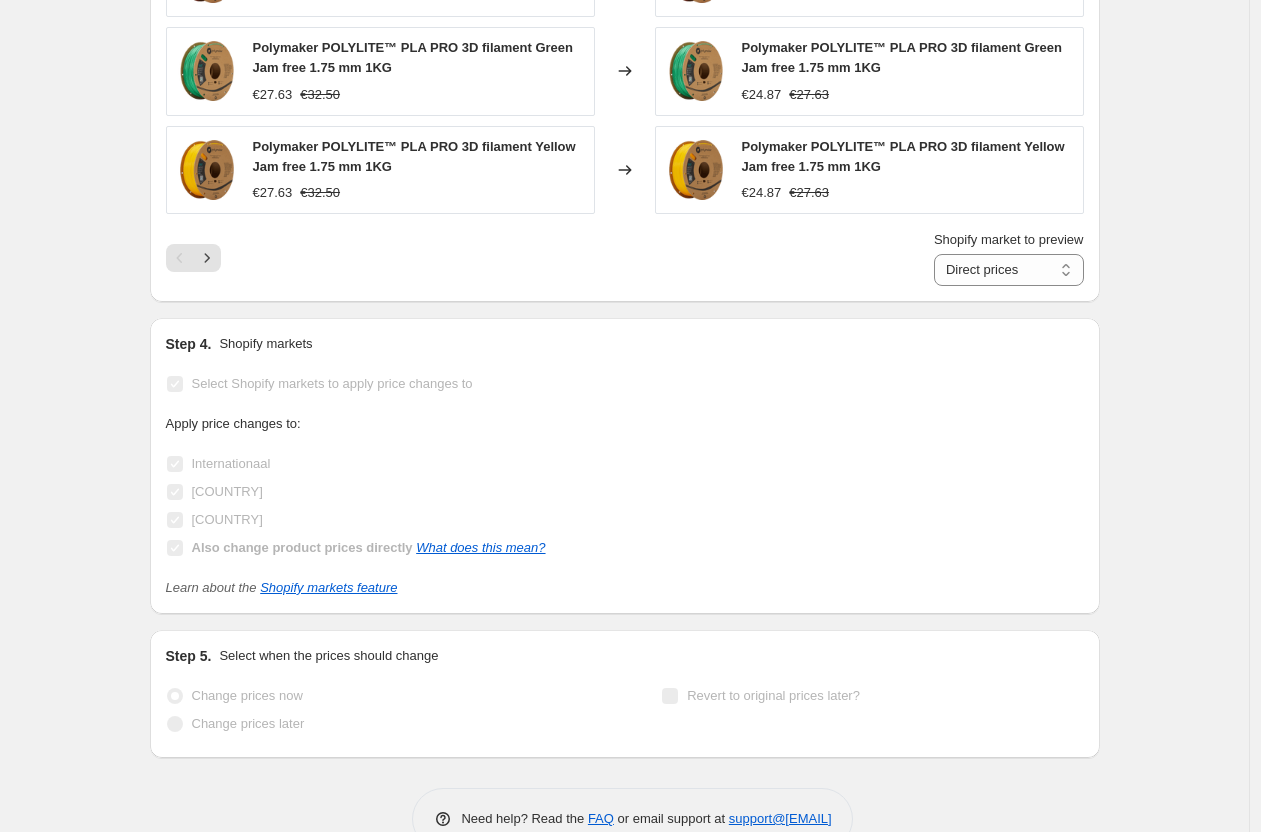 select on "percentage" 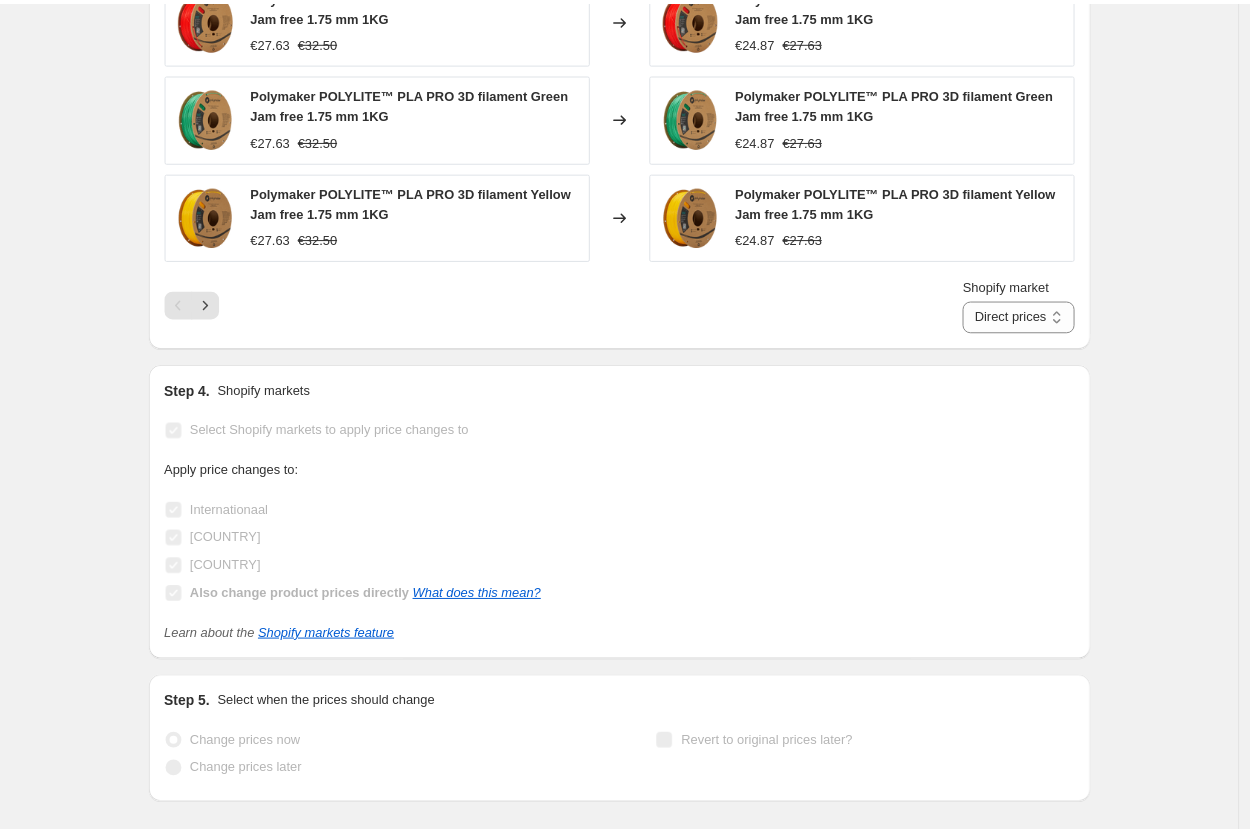 scroll, scrollTop: 0, scrollLeft: 0, axis: both 